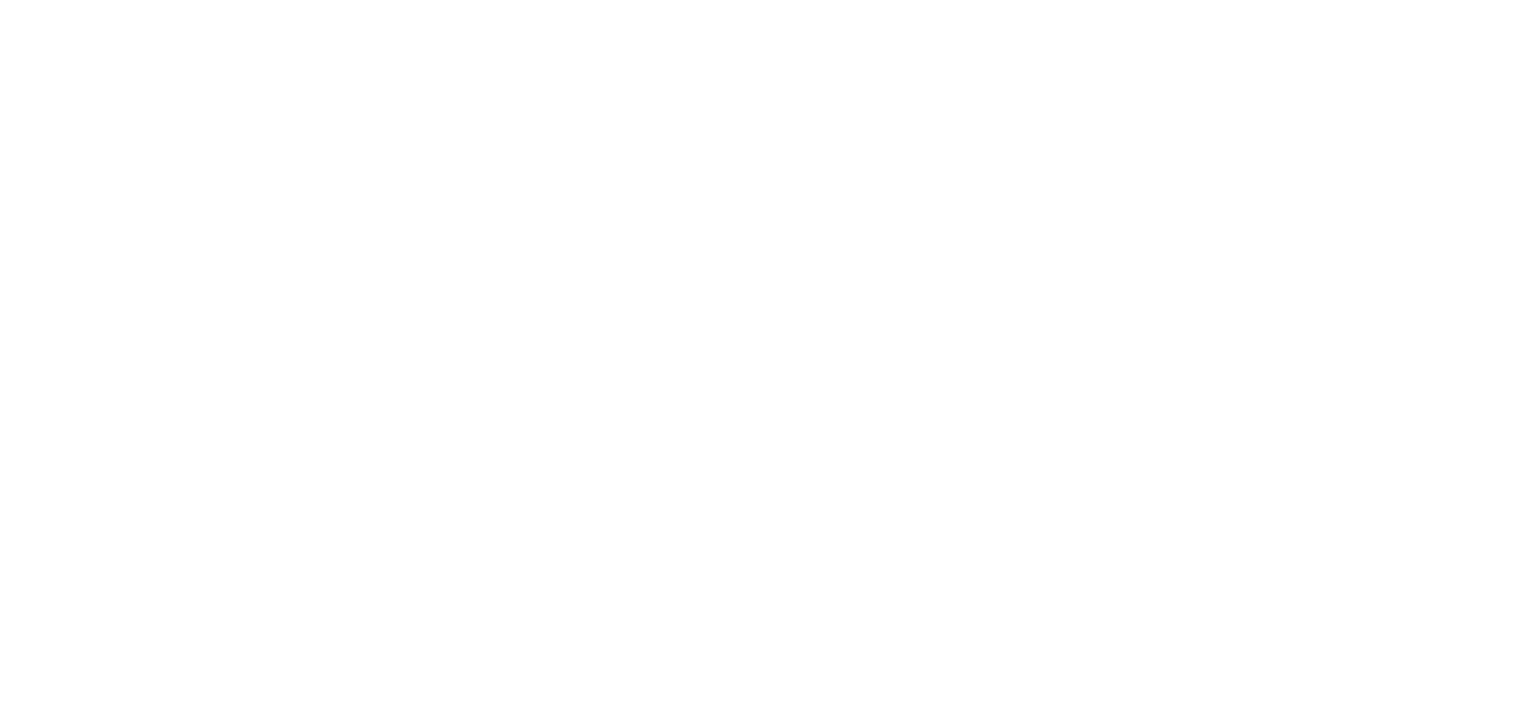 scroll, scrollTop: 0, scrollLeft: 0, axis: both 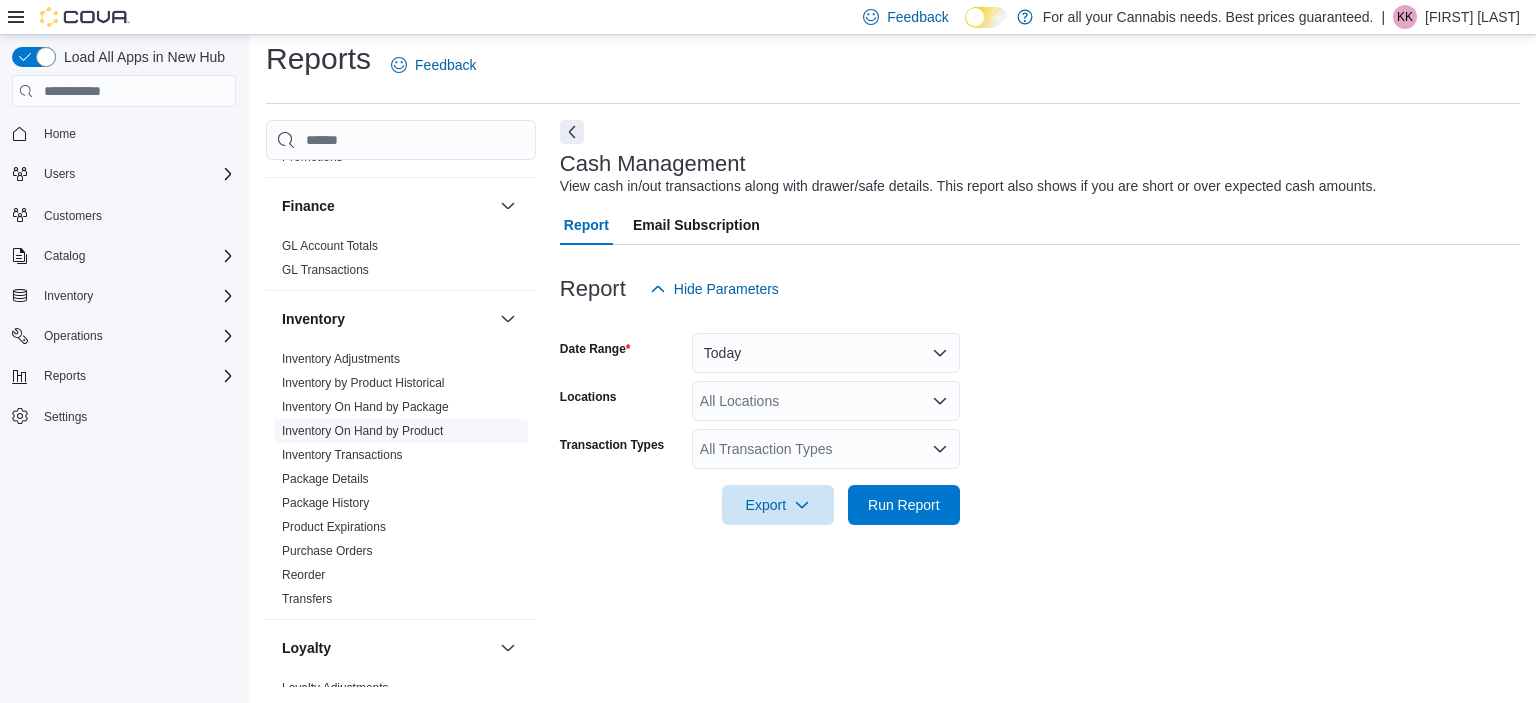 click on "Inventory On Hand by Product" at bounding box center (362, 431) 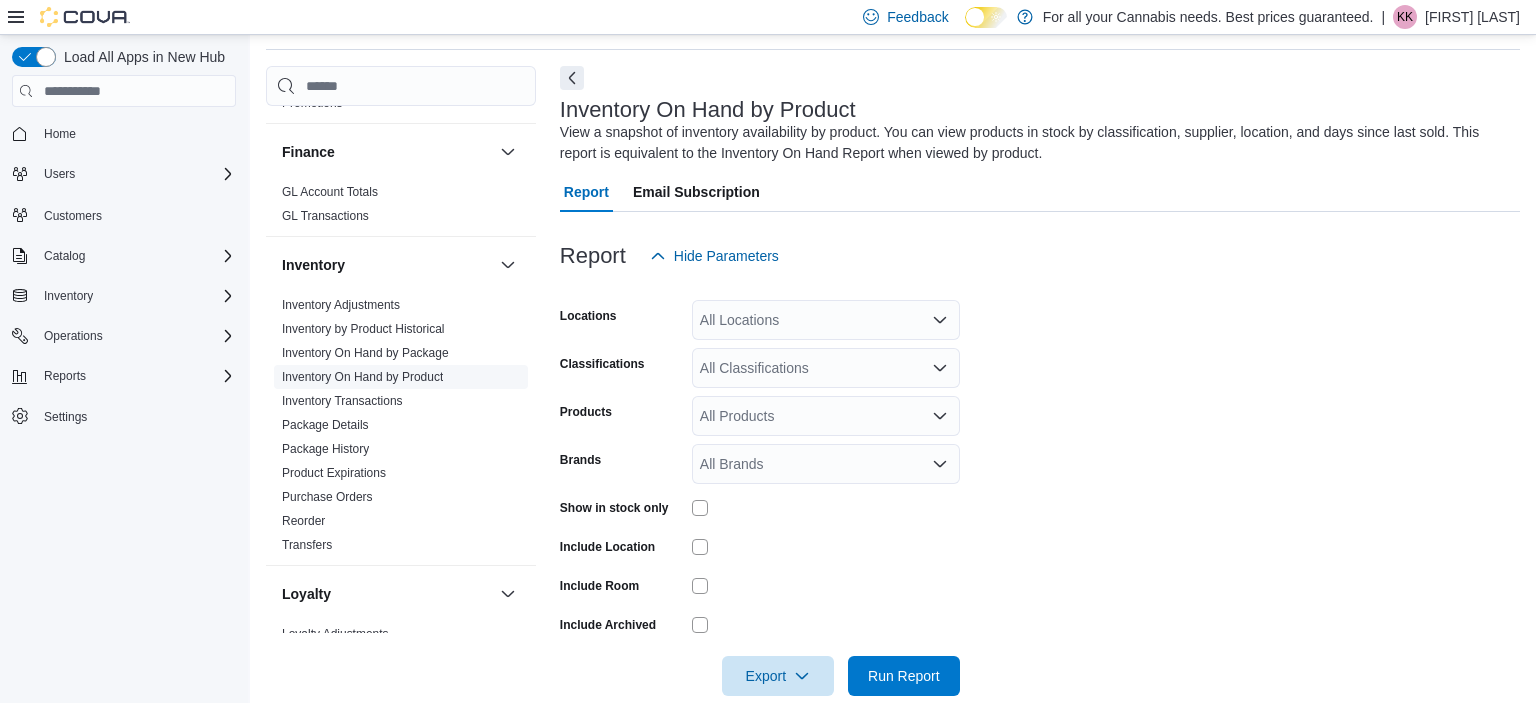 scroll, scrollTop: 67, scrollLeft: 0, axis: vertical 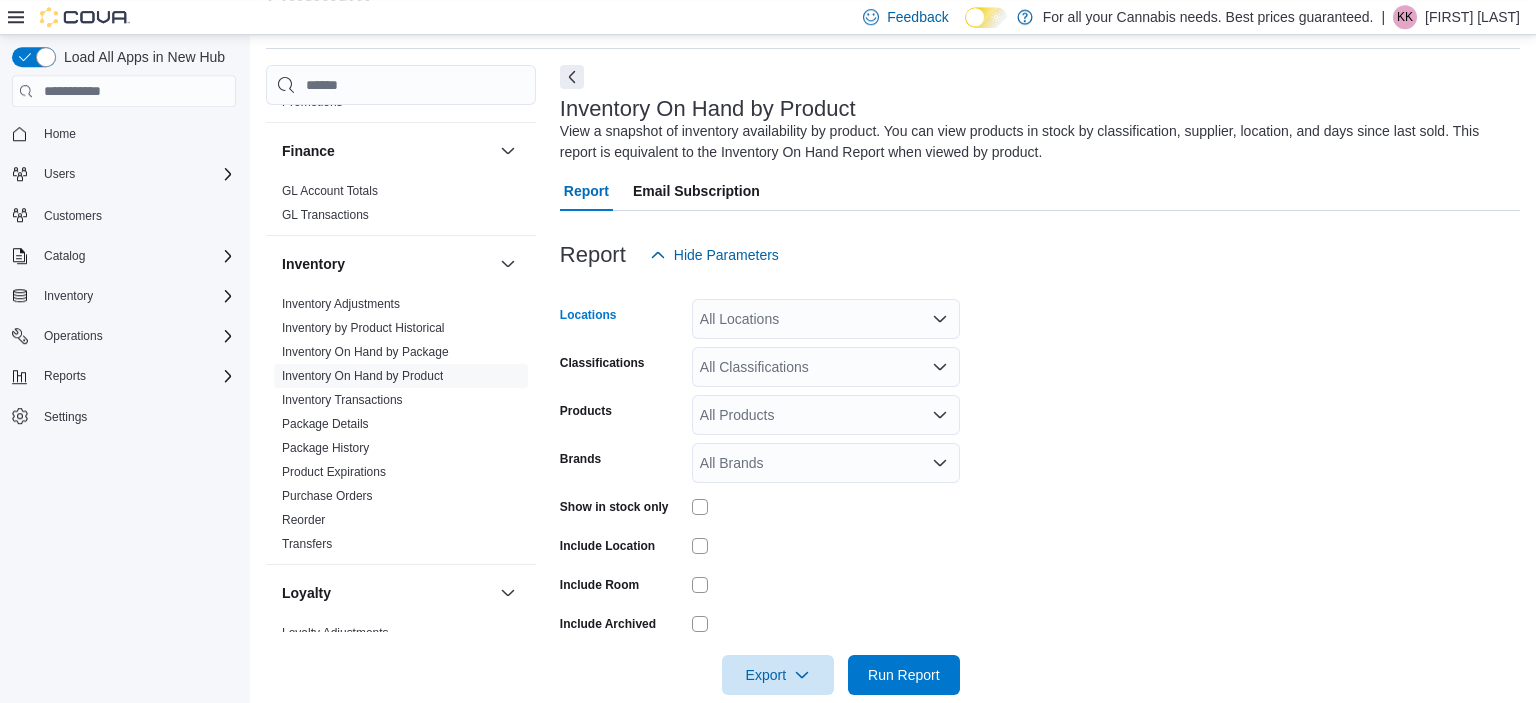 click on "All Locations" at bounding box center (826, 319) 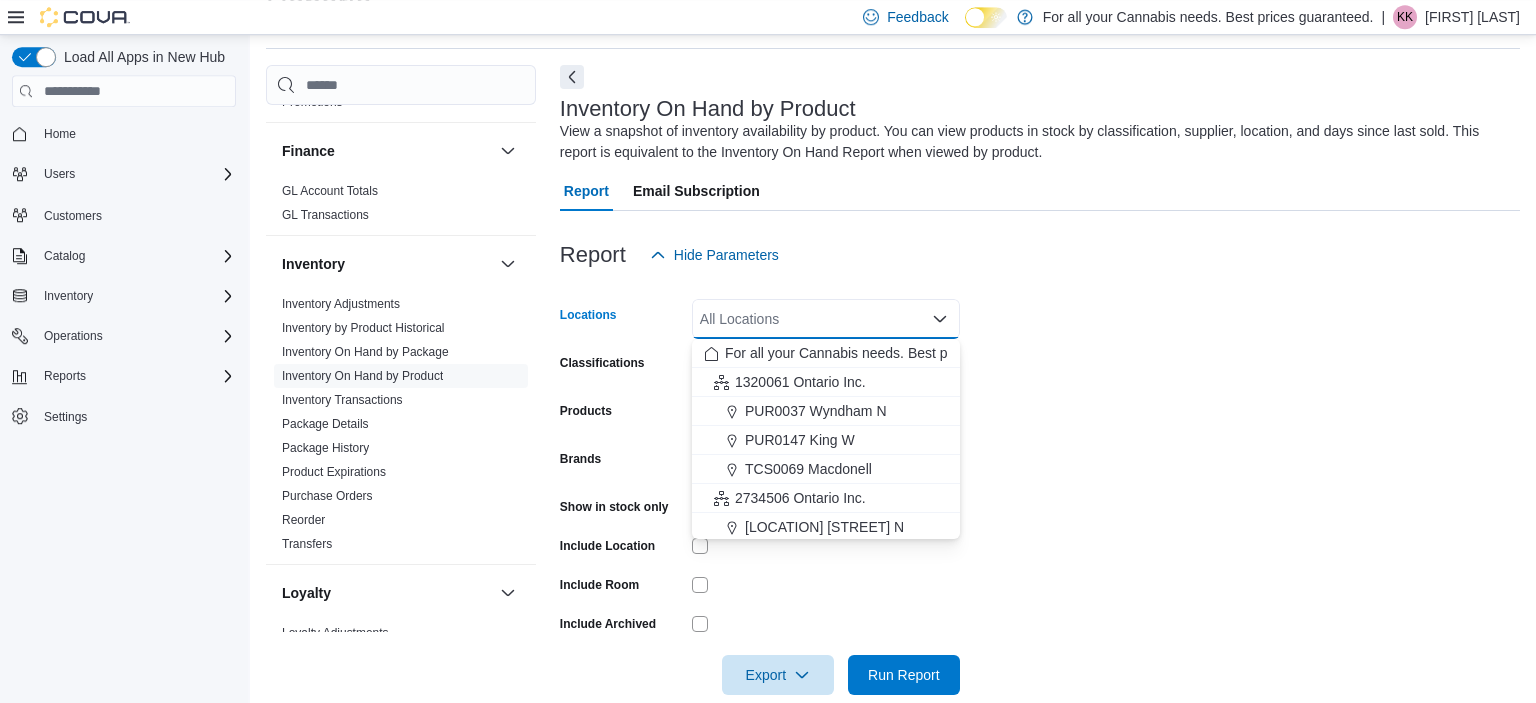 scroll, scrollTop: 264, scrollLeft: 0, axis: vertical 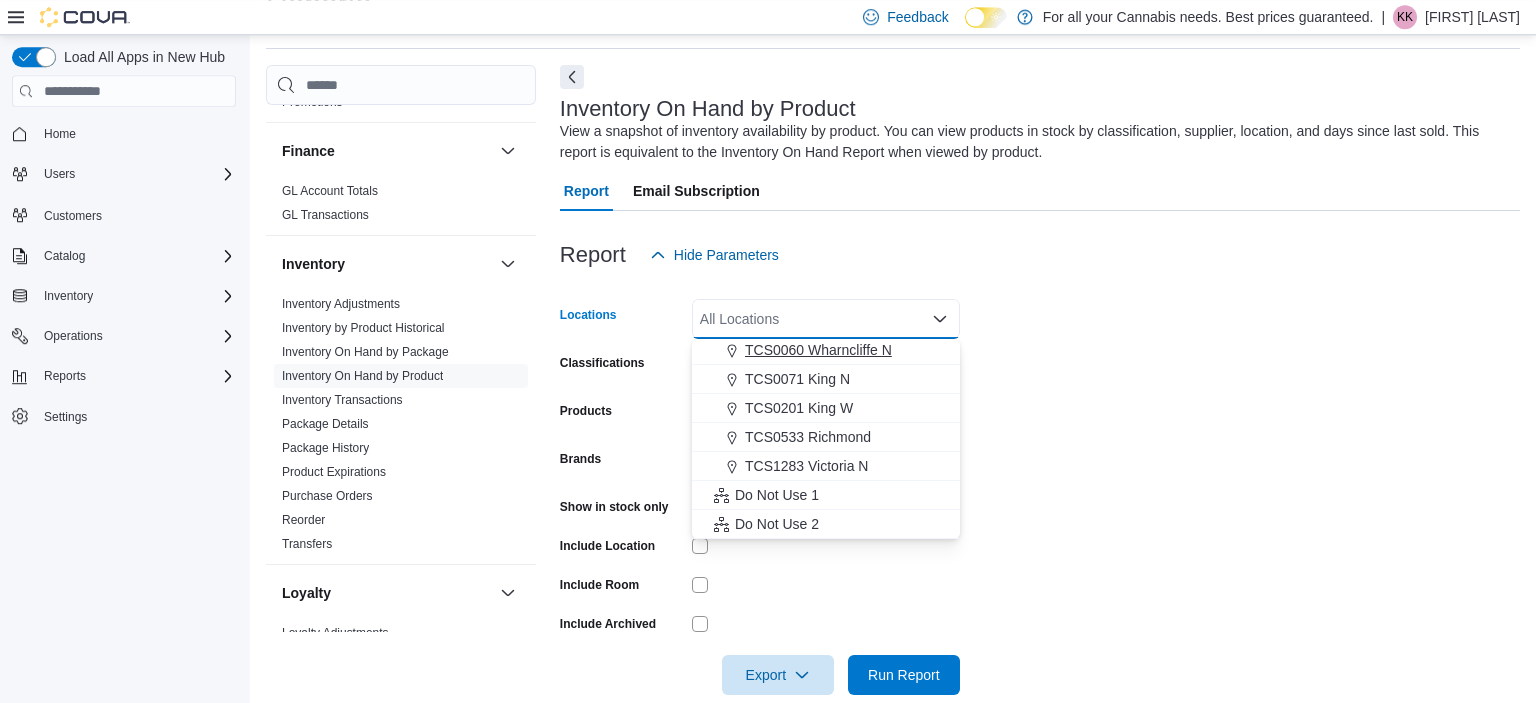 click on "TCS0060 Wharncliffe N" at bounding box center [818, 350] 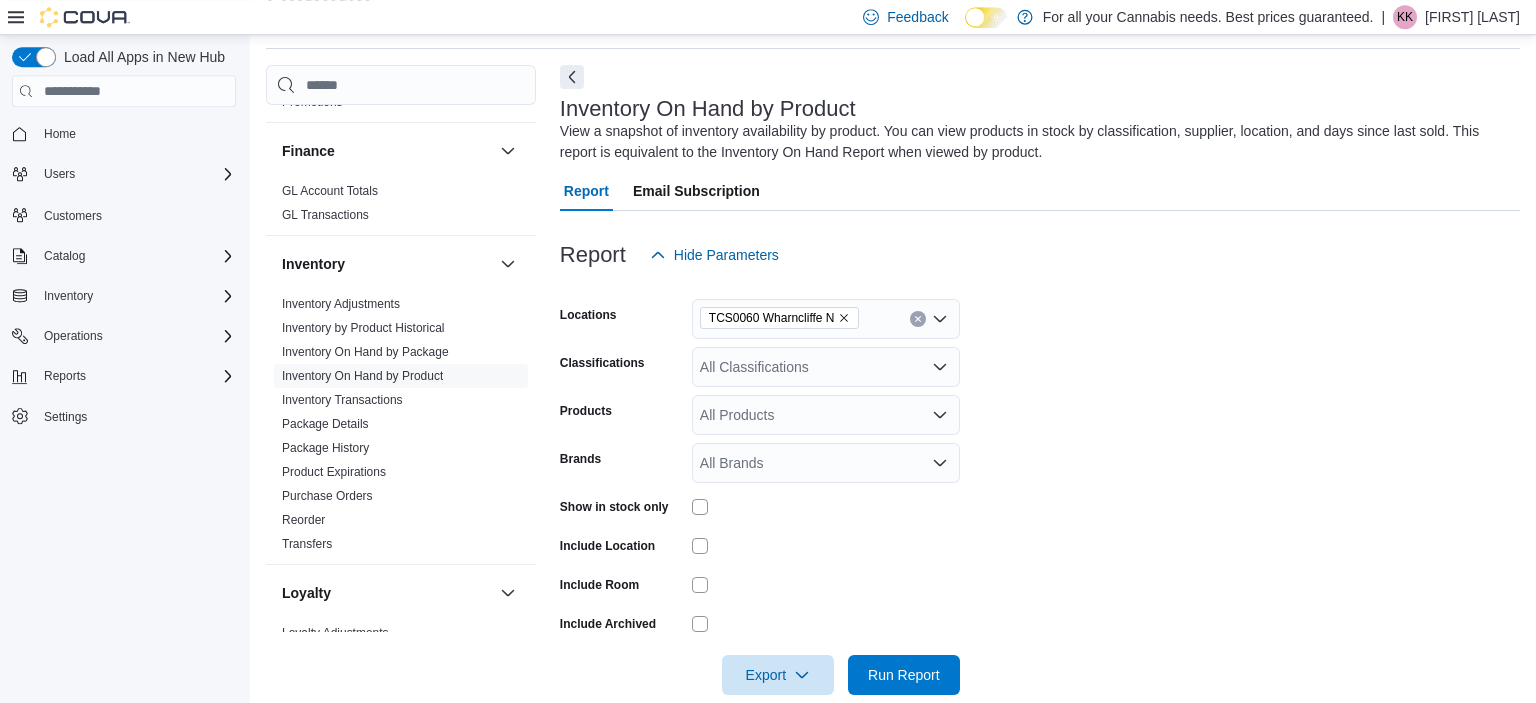 drag, startPoint x: 1109, startPoint y: 369, endPoint x: 842, endPoint y: 356, distance: 267.31628 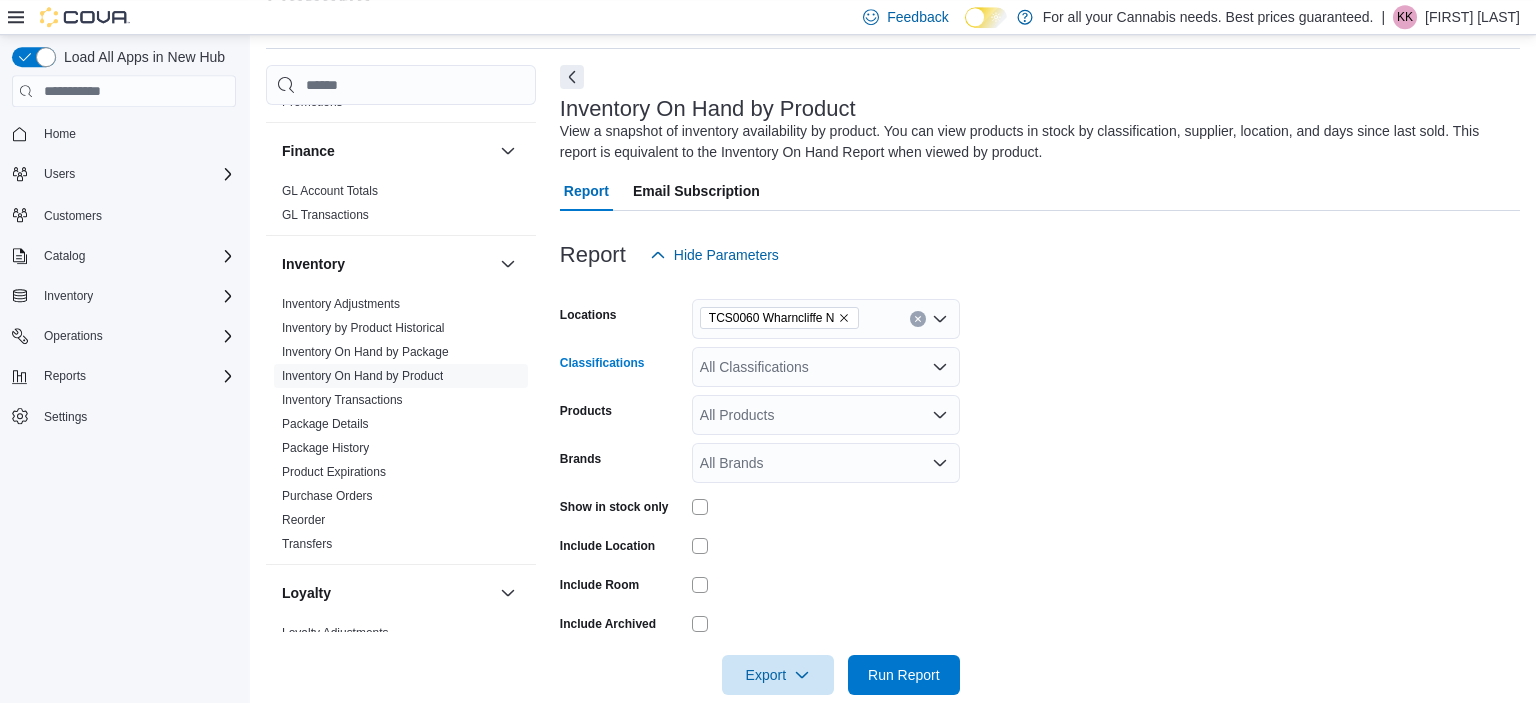 click on "All Classifications" at bounding box center [826, 367] 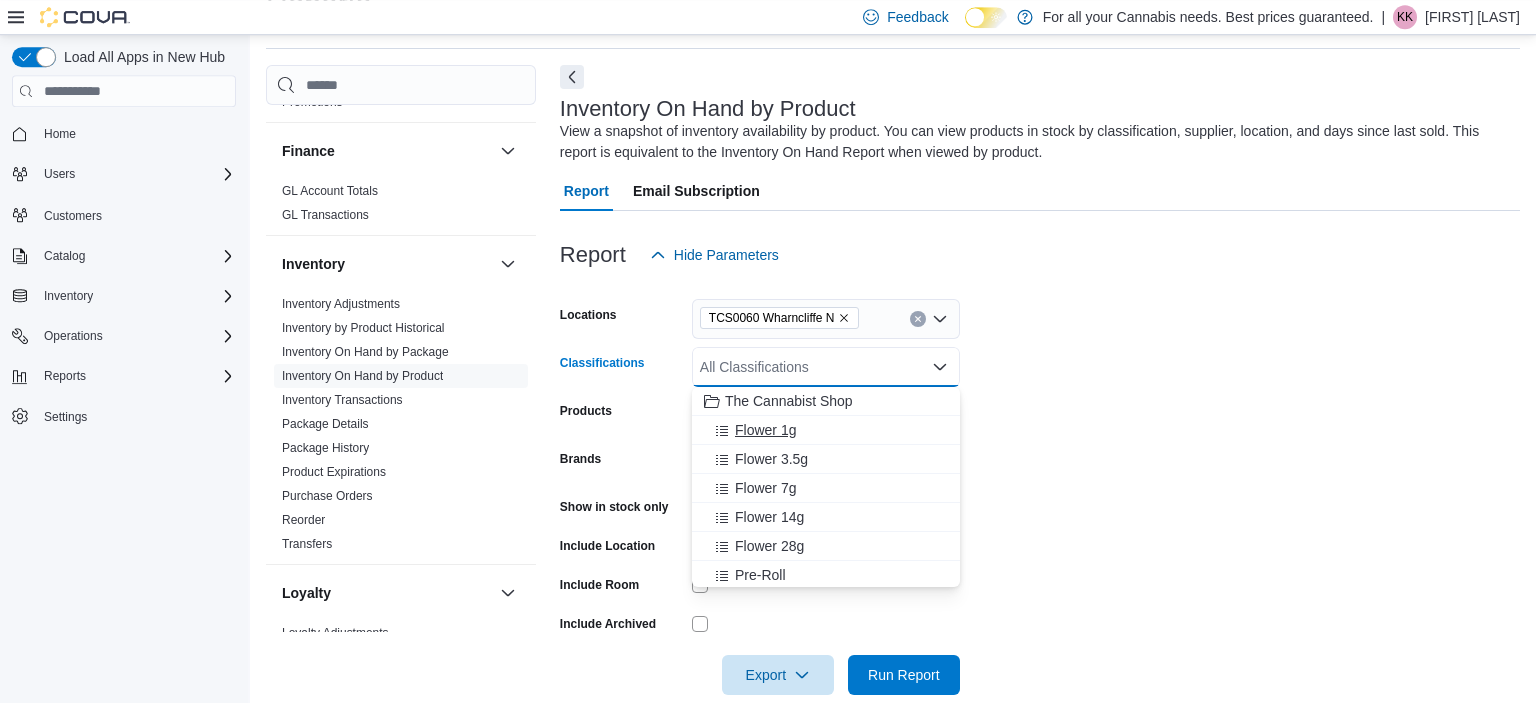 click on "Flower 1g" at bounding box center (826, 430) 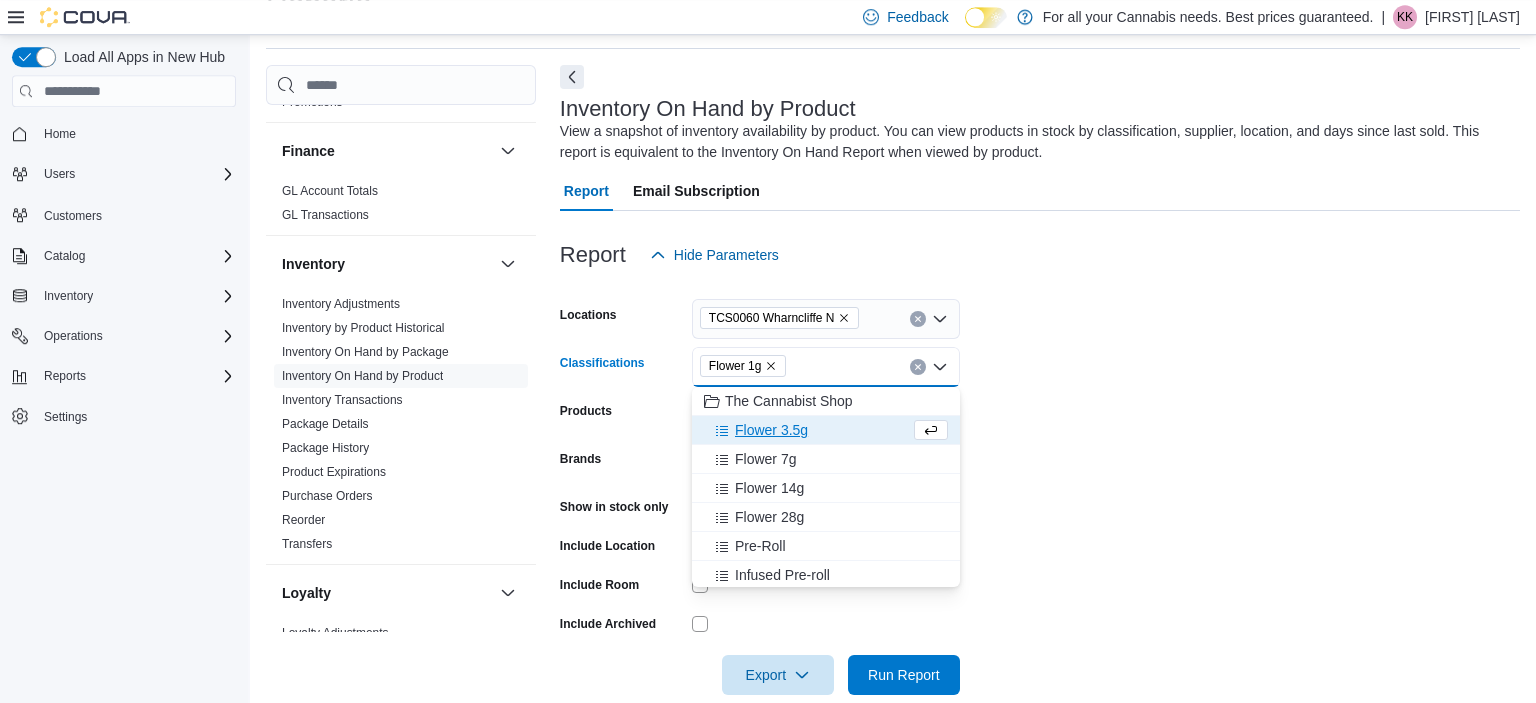 click on "Flower 3.5g" at bounding box center (807, 430) 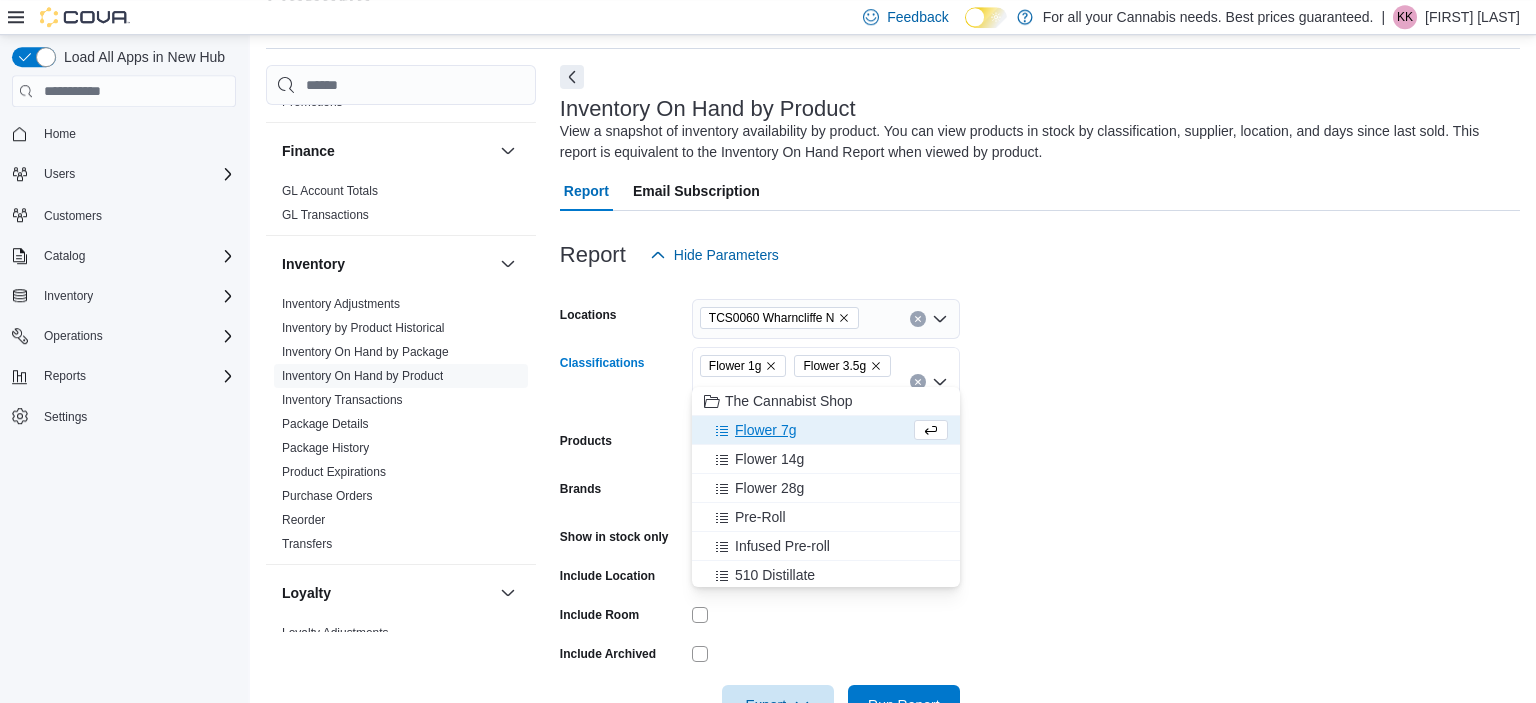 click on "Flower 7g" at bounding box center (807, 430) 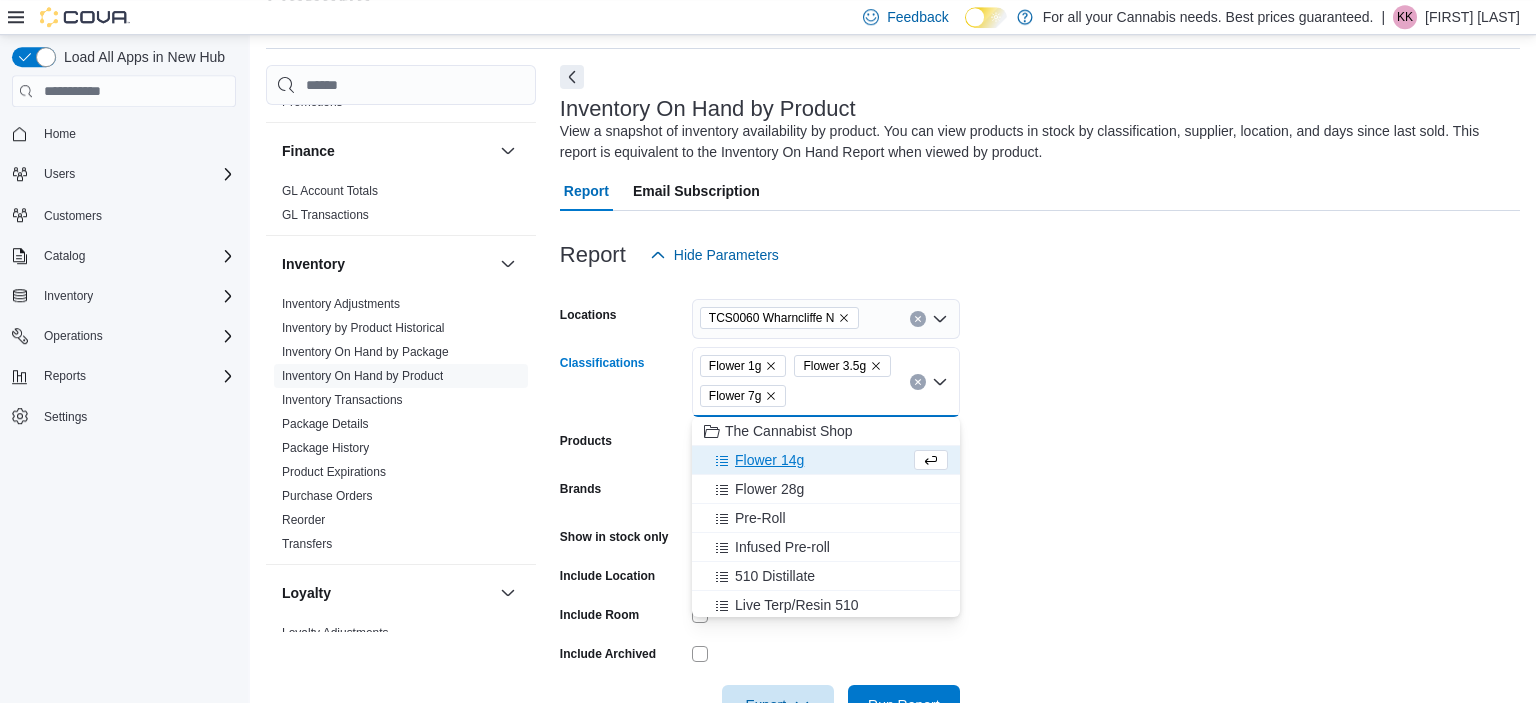 click on "The Cannabist Shop" at bounding box center [789, 431] 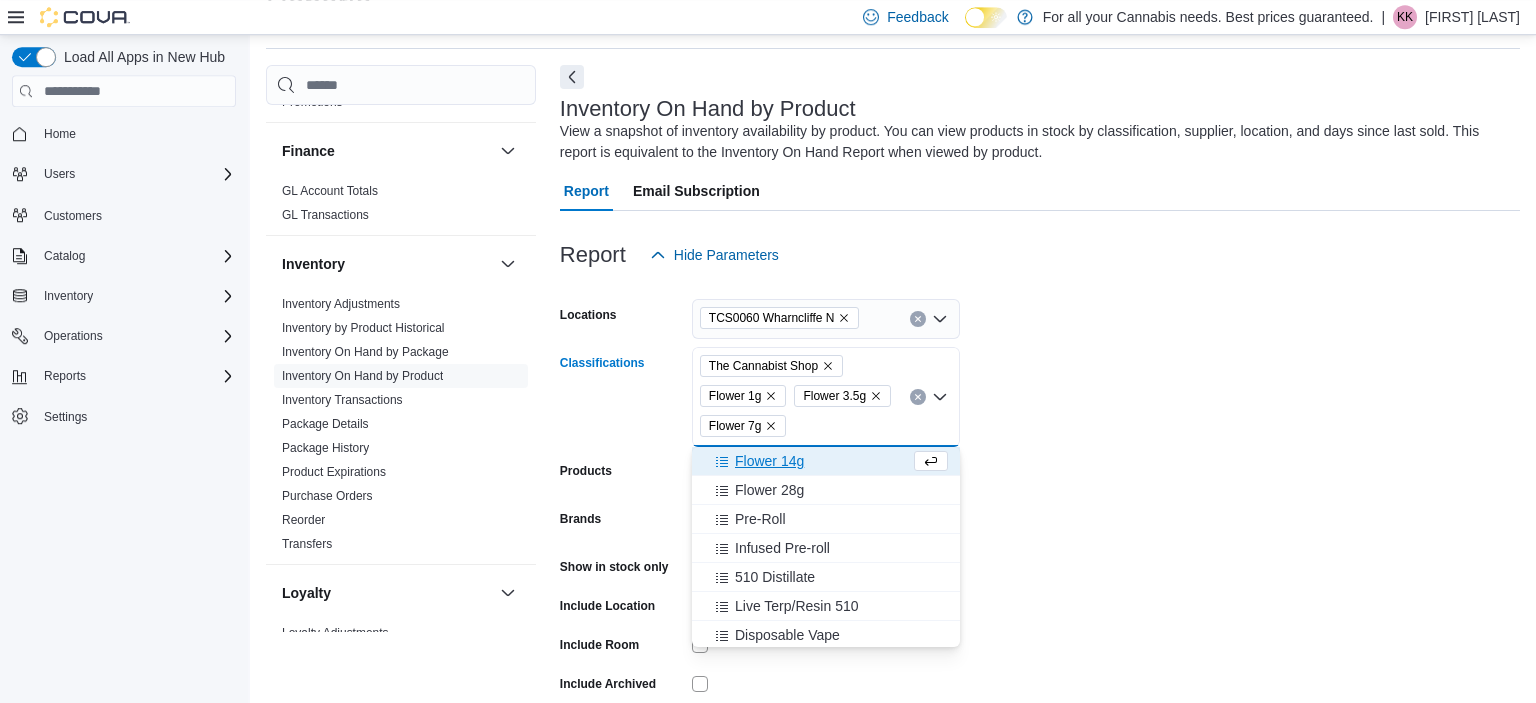 click on "Flower 14g" at bounding box center (807, 461) 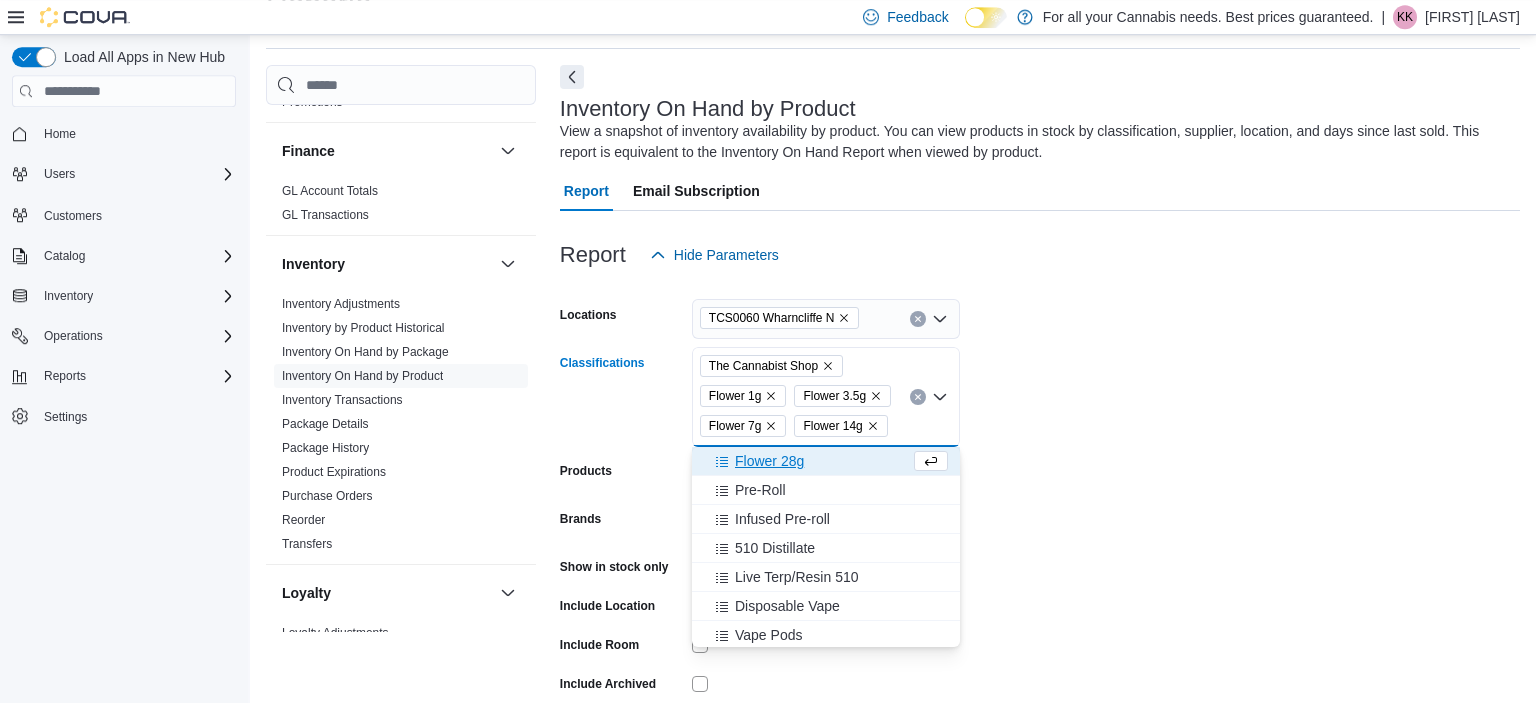 click on "Flower 28g" at bounding box center [807, 461] 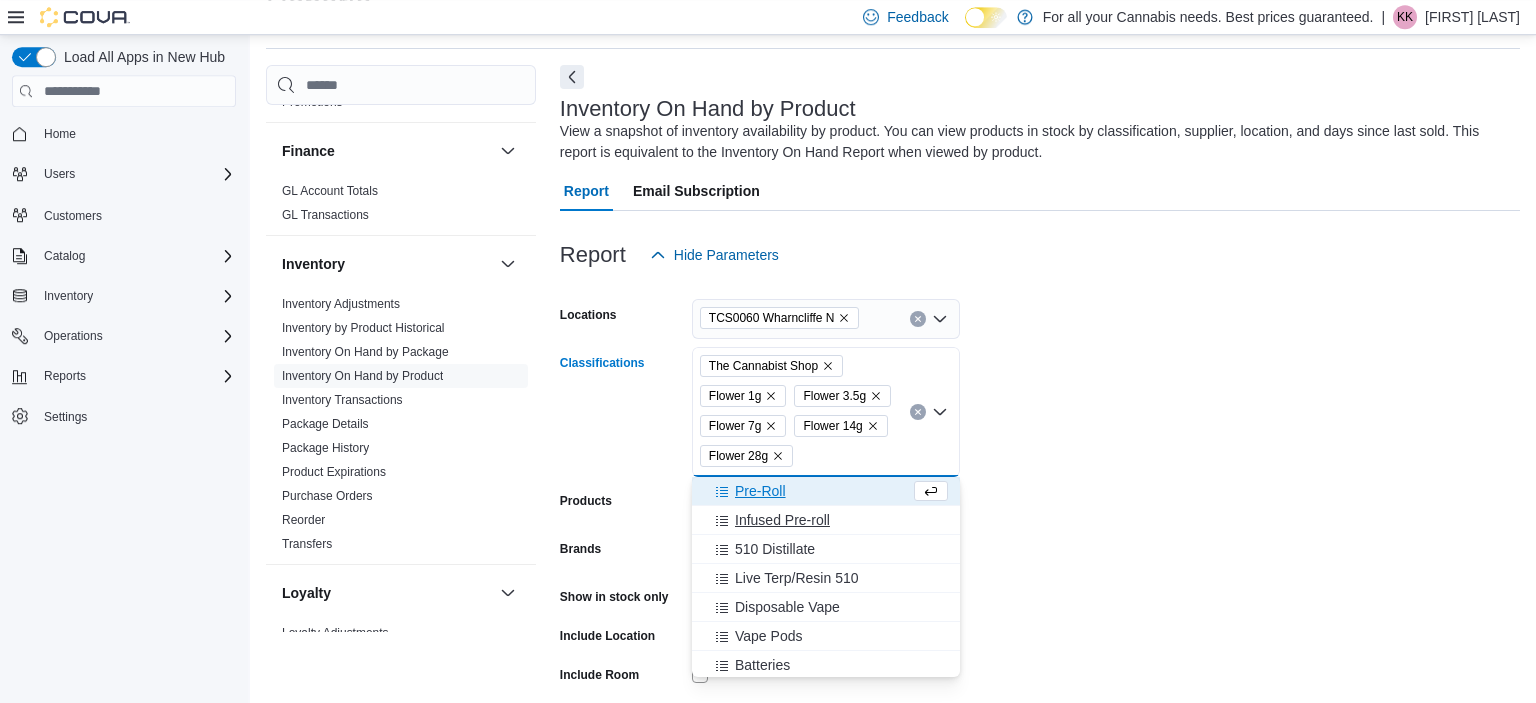 click on "Infused Pre-roll" at bounding box center [826, 520] 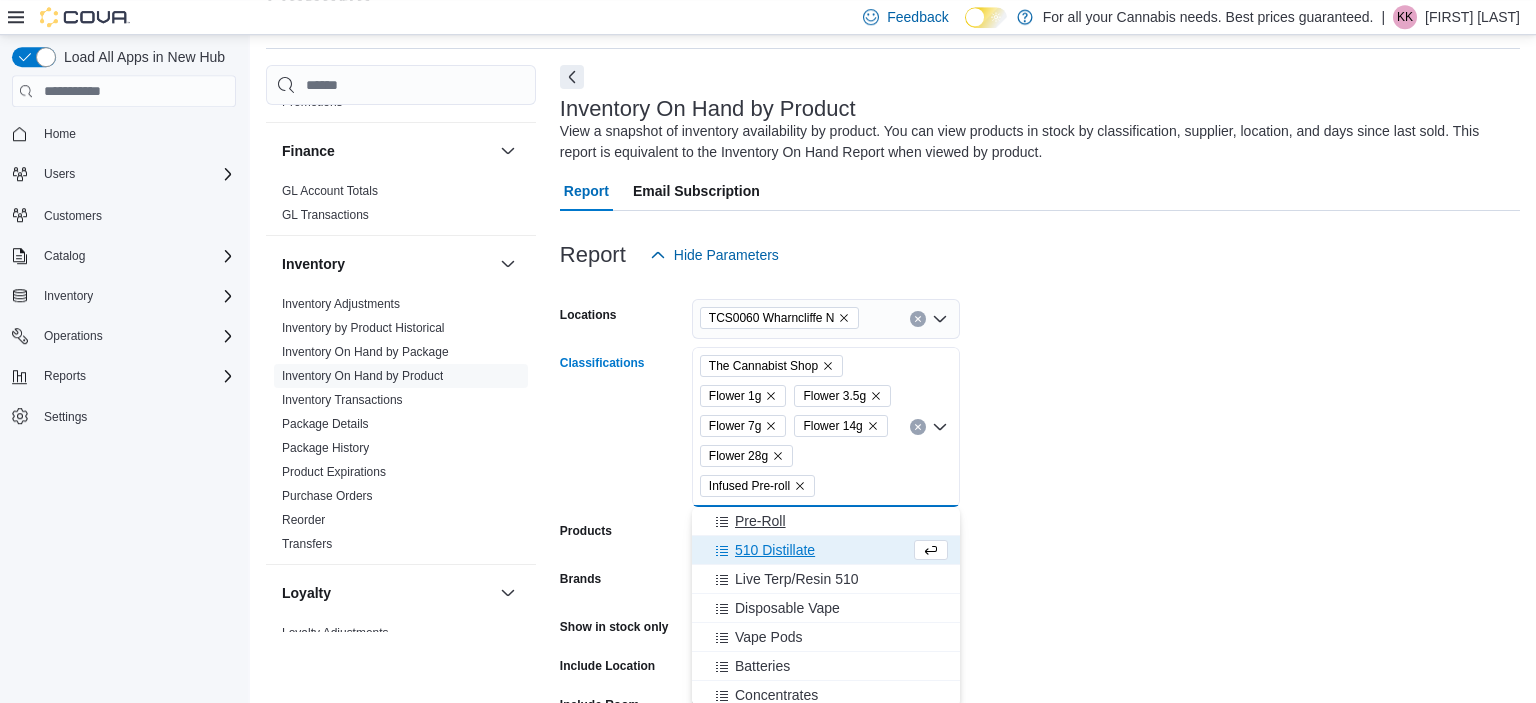 click on "Pre-Roll" at bounding box center (826, 521) 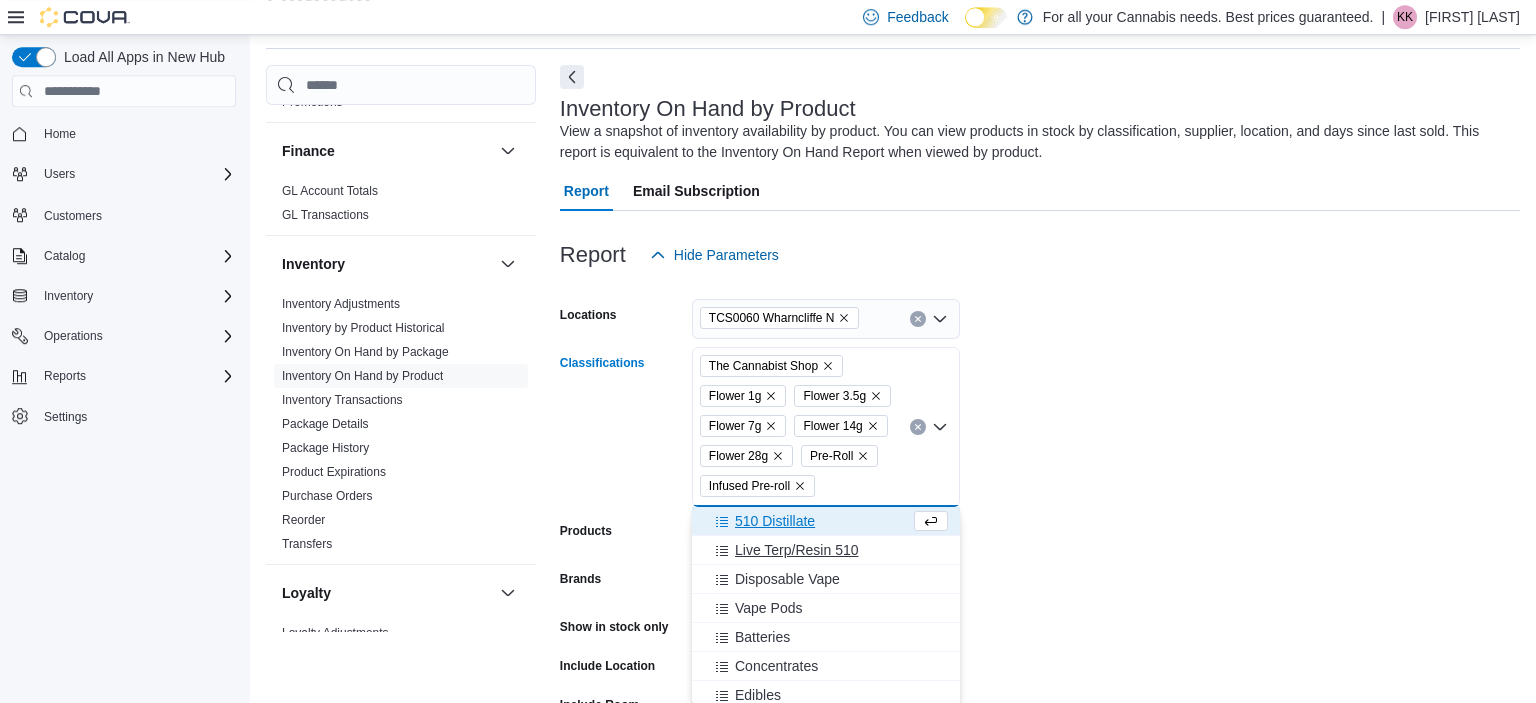 click on "Live Terp/Resin 510" at bounding box center [796, 550] 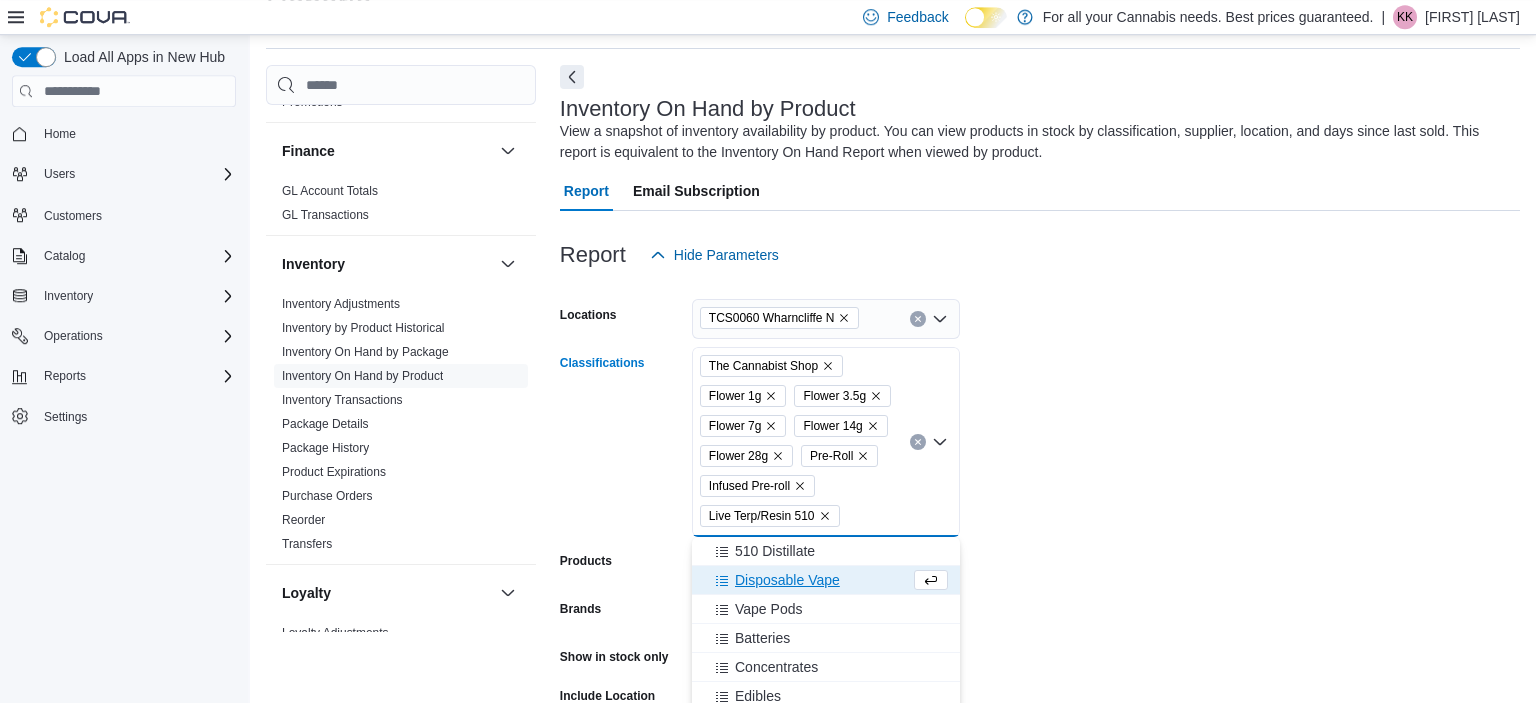 click on "510 Distillate" at bounding box center [826, 551] 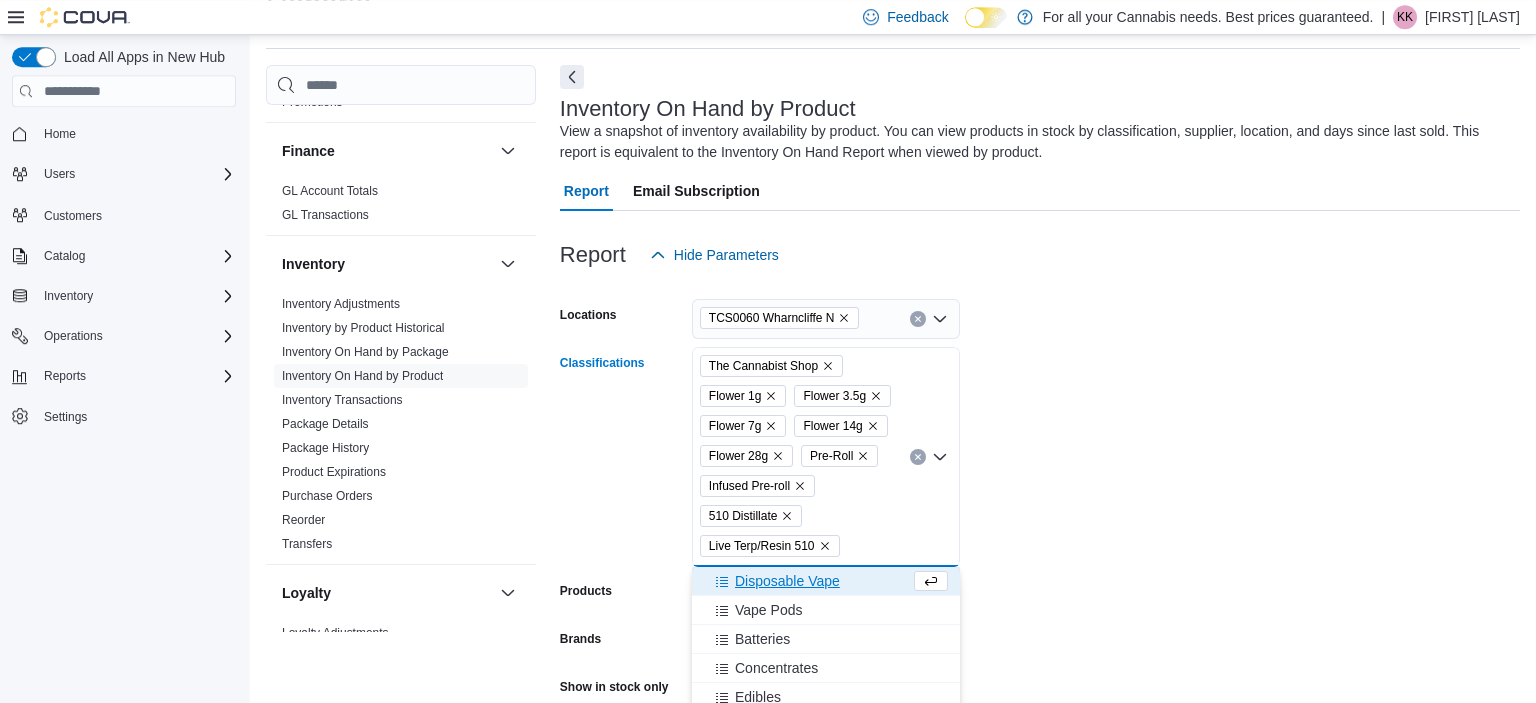 click on "Disposable Vape" at bounding box center [807, 581] 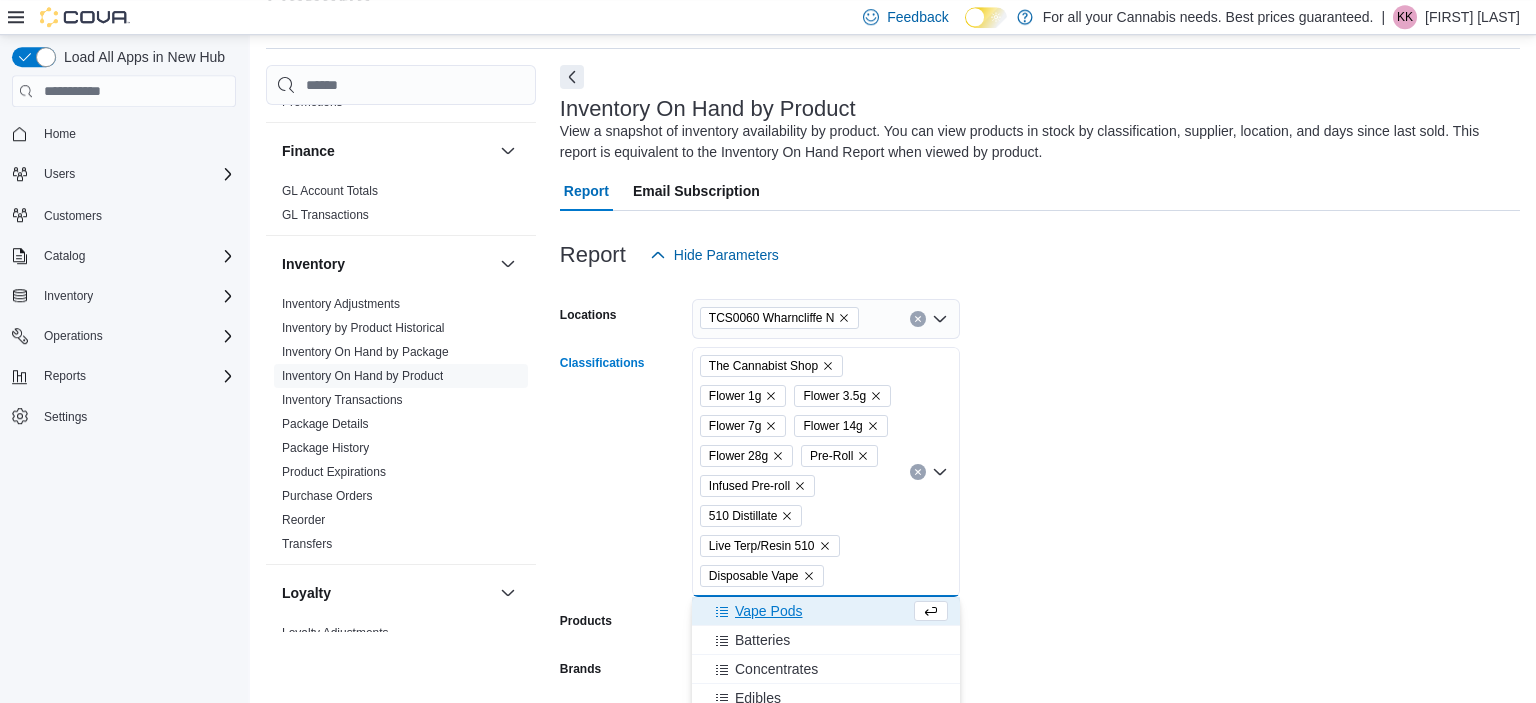 click on "Vape Pods" at bounding box center [826, 611] 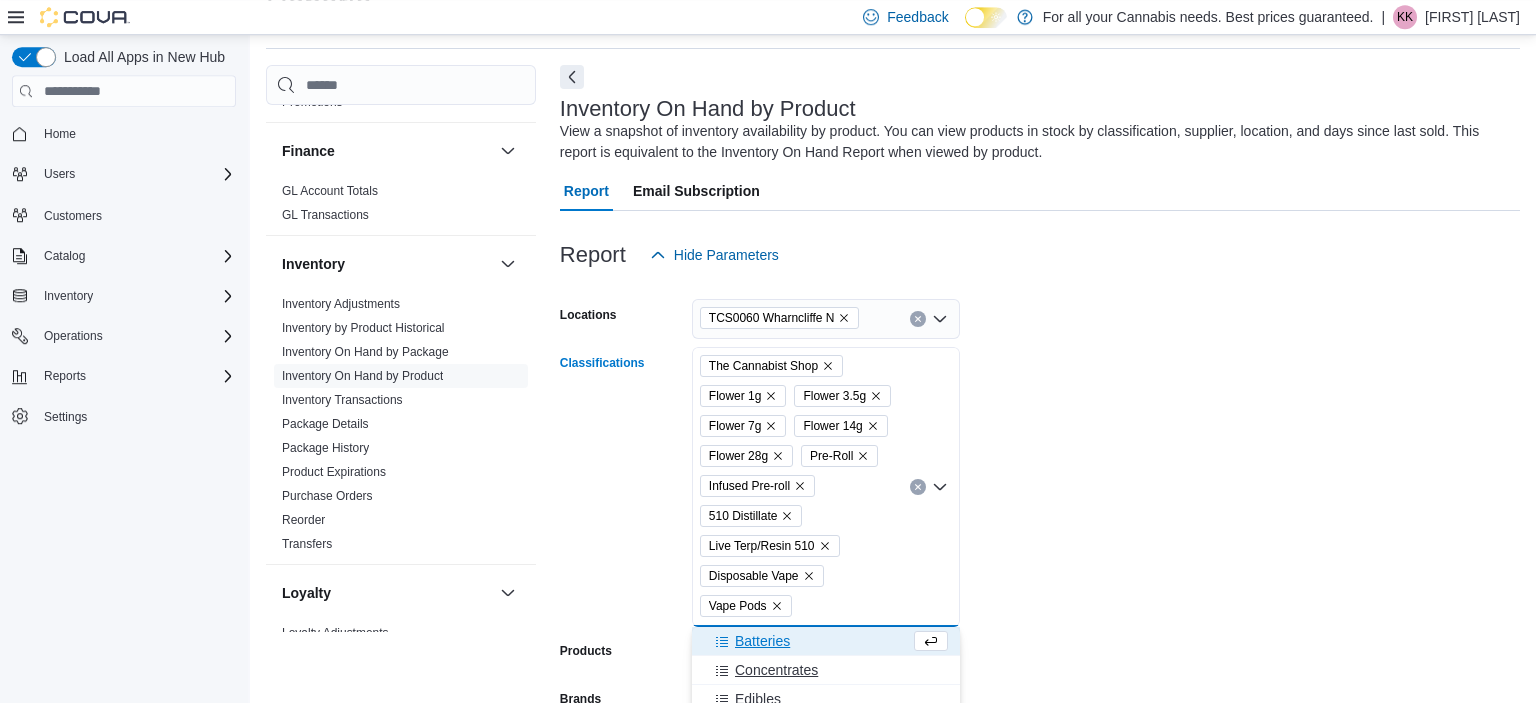 click on "Concentrates" at bounding box center [826, 670] 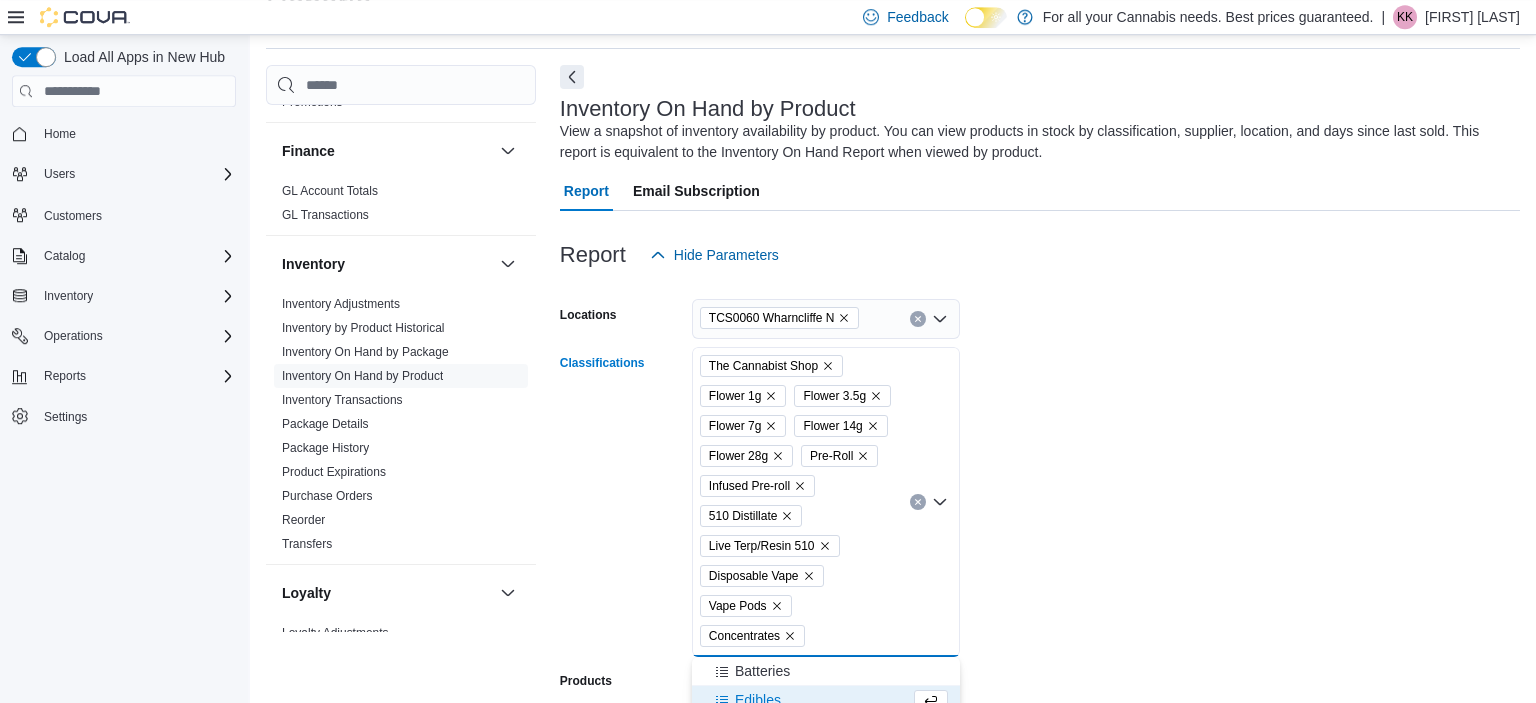 click on "Edibles" at bounding box center [807, 700] 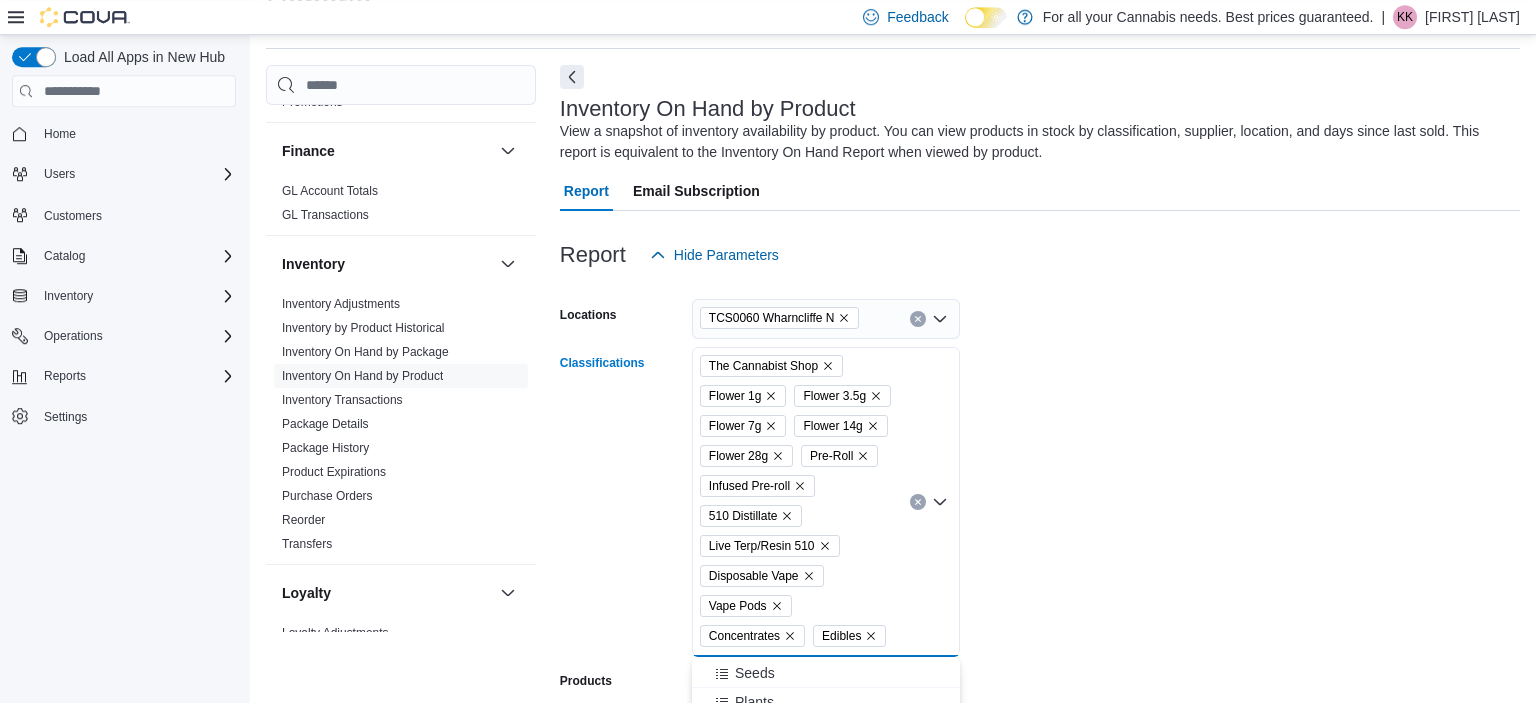 scroll, scrollTop: 525, scrollLeft: 0, axis: vertical 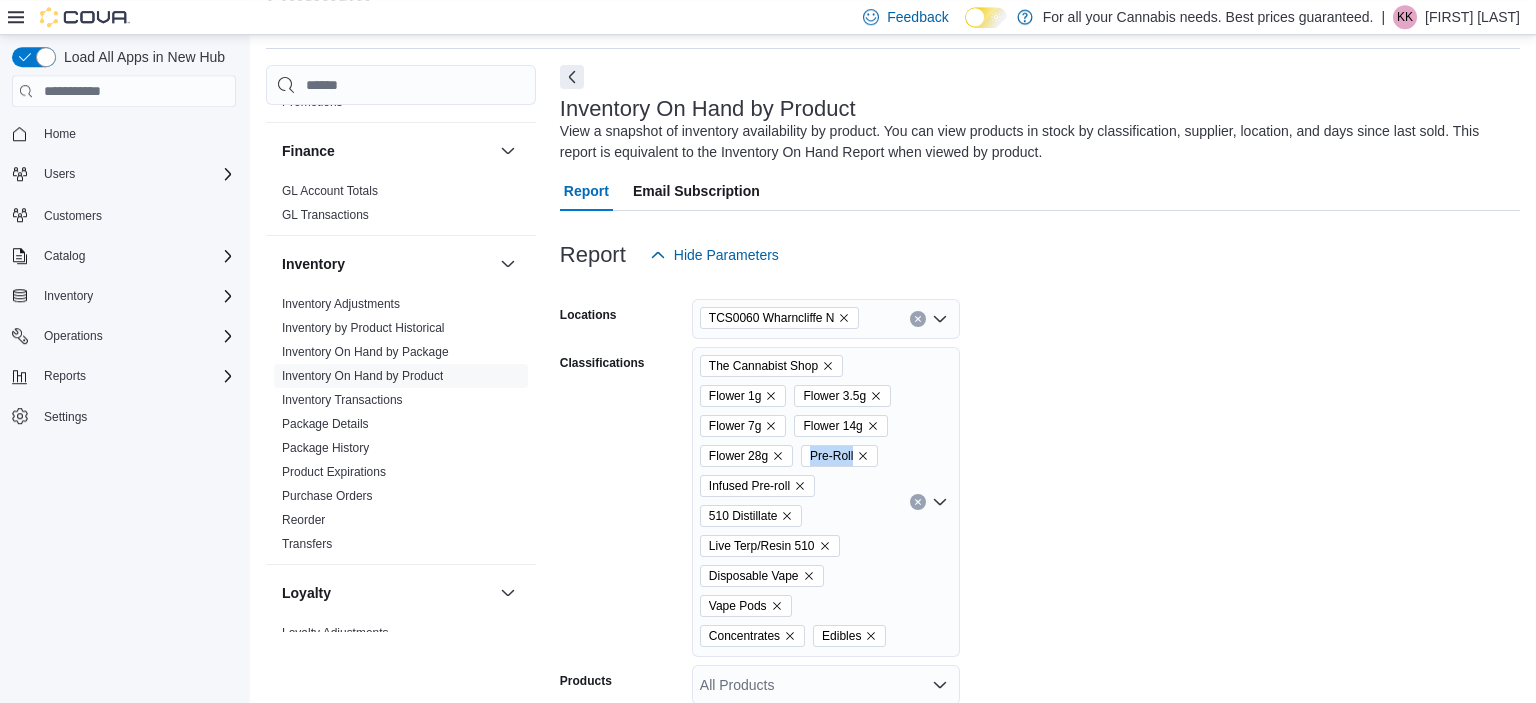 drag, startPoint x: 1034, startPoint y: 591, endPoint x: 853, endPoint y: 501, distance: 202.14104 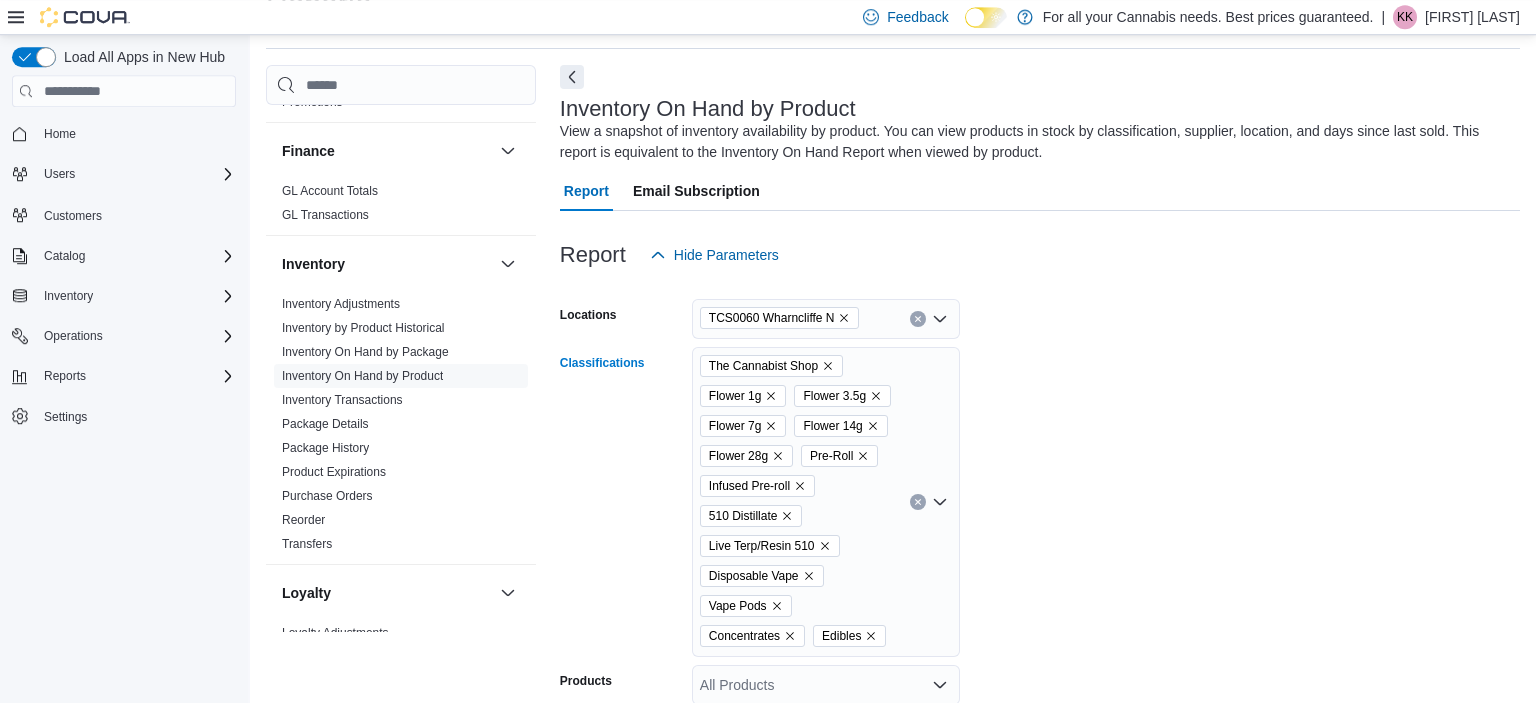 click on "The Cannabist Shop Flower 1g Flower 3.5g Flower 7g Flower 14g Flower 28g Pre-Roll Infused Pre-roll 510 Distillate Live Terp/Resin 510 Disposable Vape Vape Pods Concentrates Edibles" at bounding box center (826, 502) 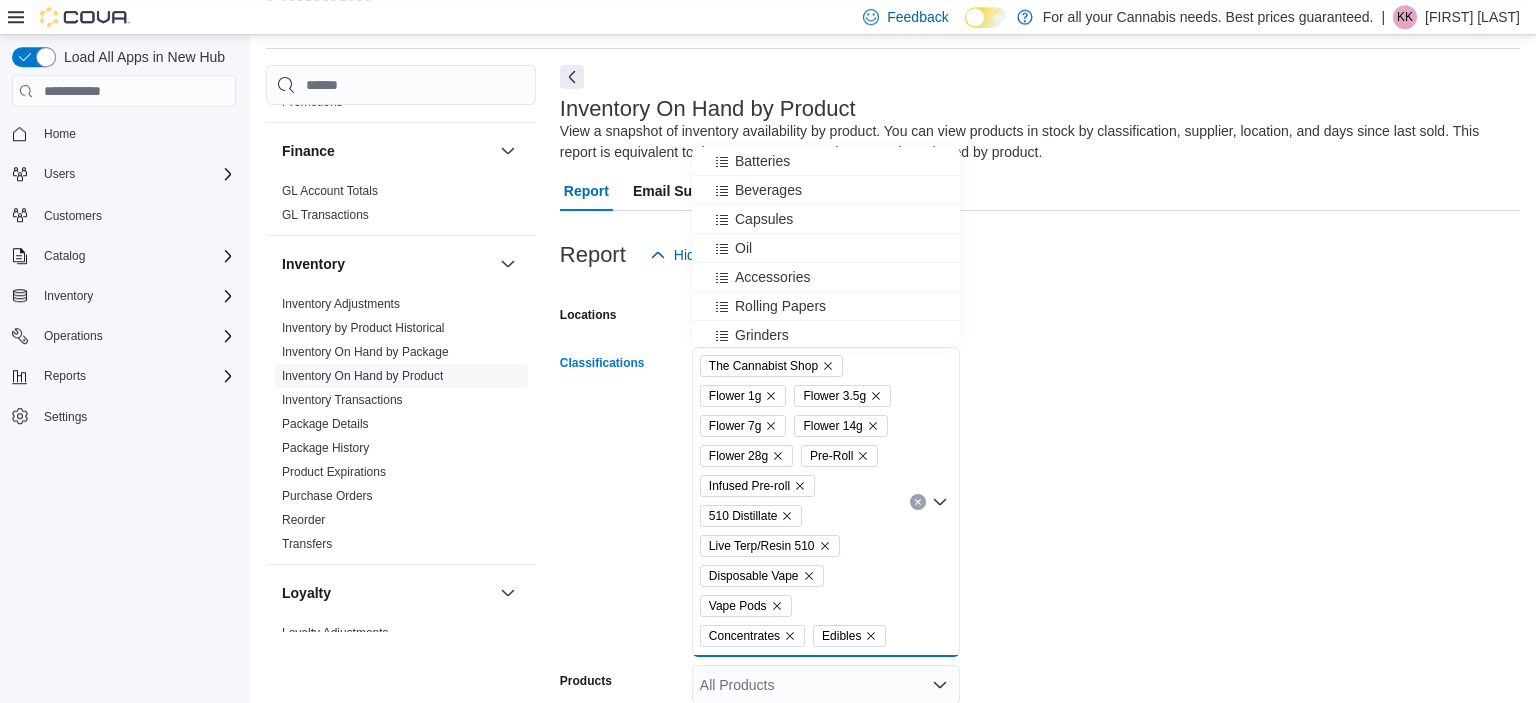click on "The Cannabist Shop" at bounding box center (771, 366) 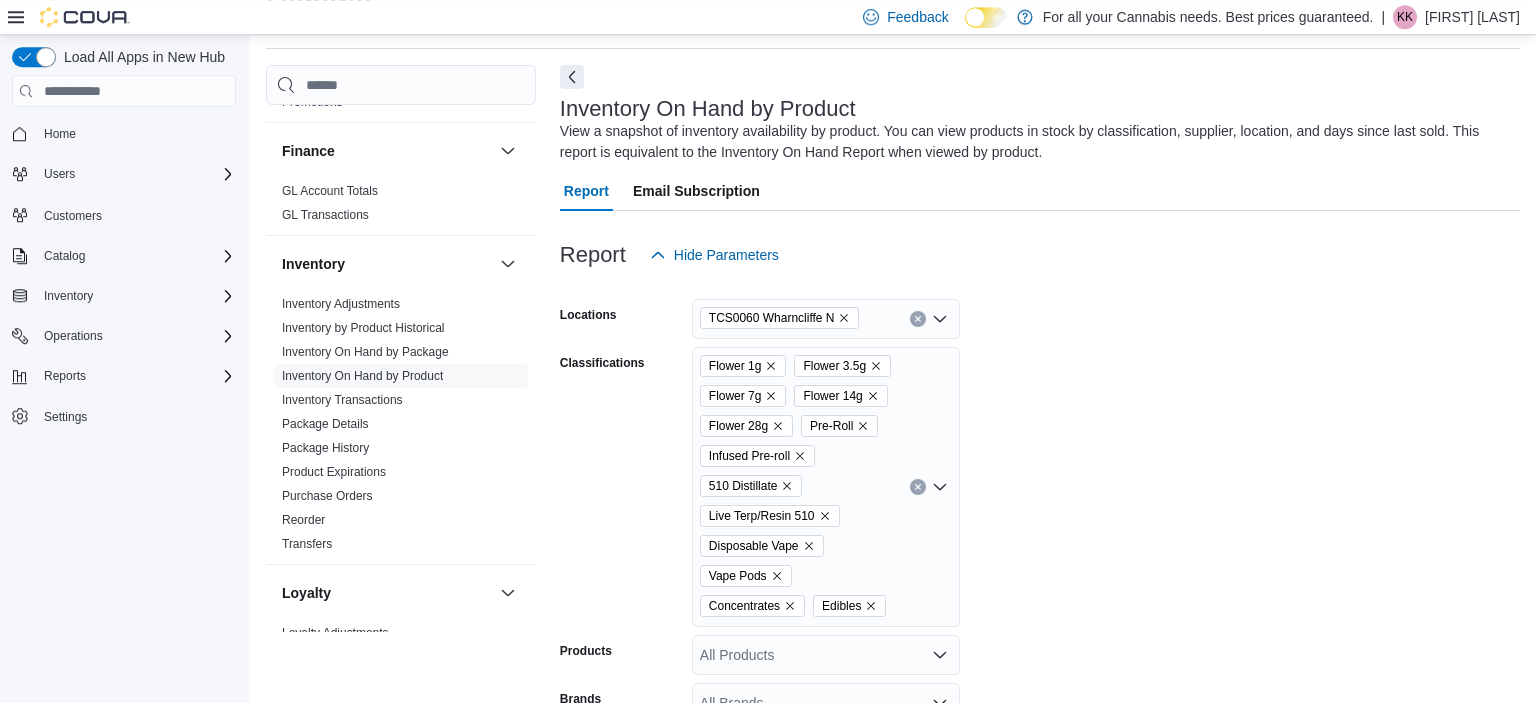 click on "Locations TCS0060 Wharncliffe N Classifications Flower 1g Flower 3.5g Flower 7g Flower 14g Flower 28g Pre-Roll Infused Pre-roll 510 Distillate Live Terp/Resin 510 Disposable Vape Vape Pods Concentrates Edibles Products All Products Brands All Brands Show in stock only Include Location Include Room Include Archived Export  Run Report" at bounding box center (1040, 605) 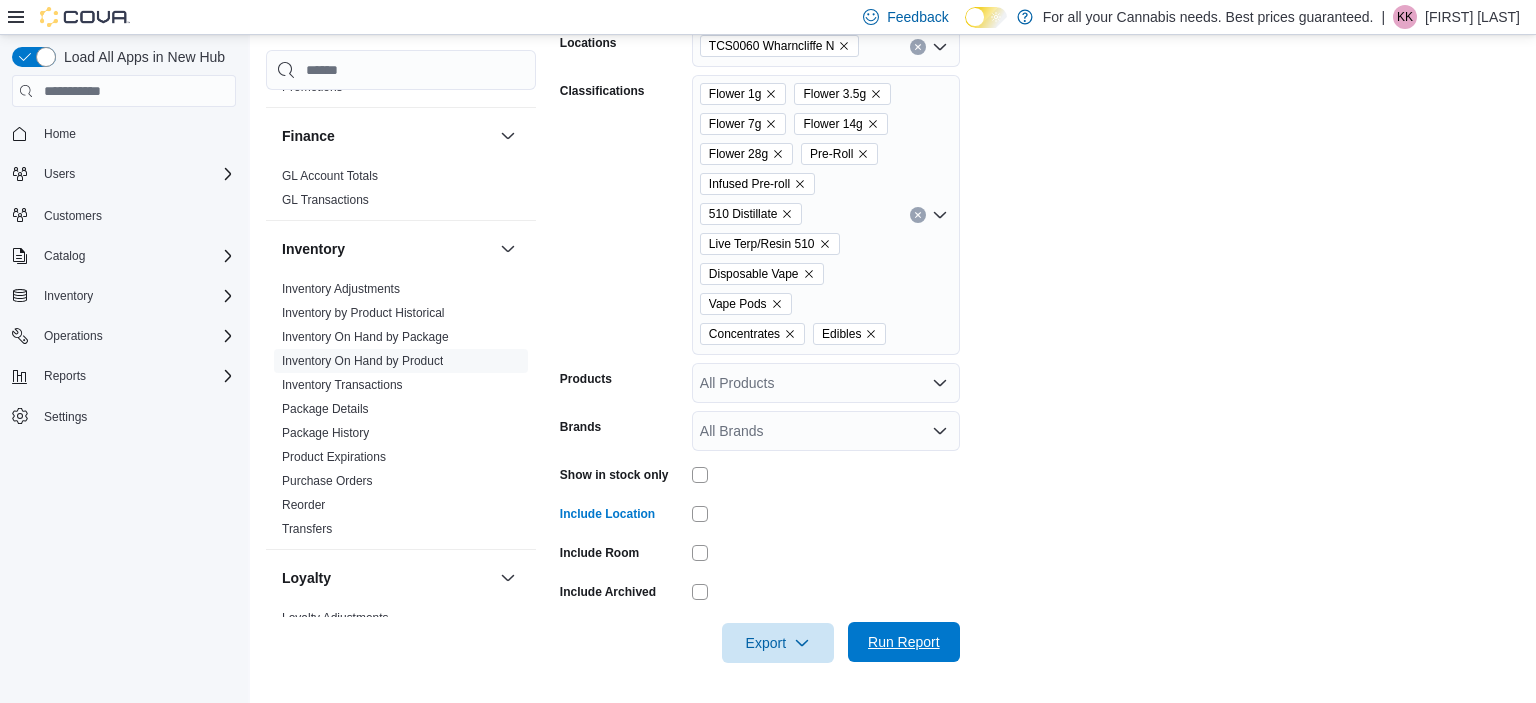 click on "Run Report" at bounding box center (904, 642) 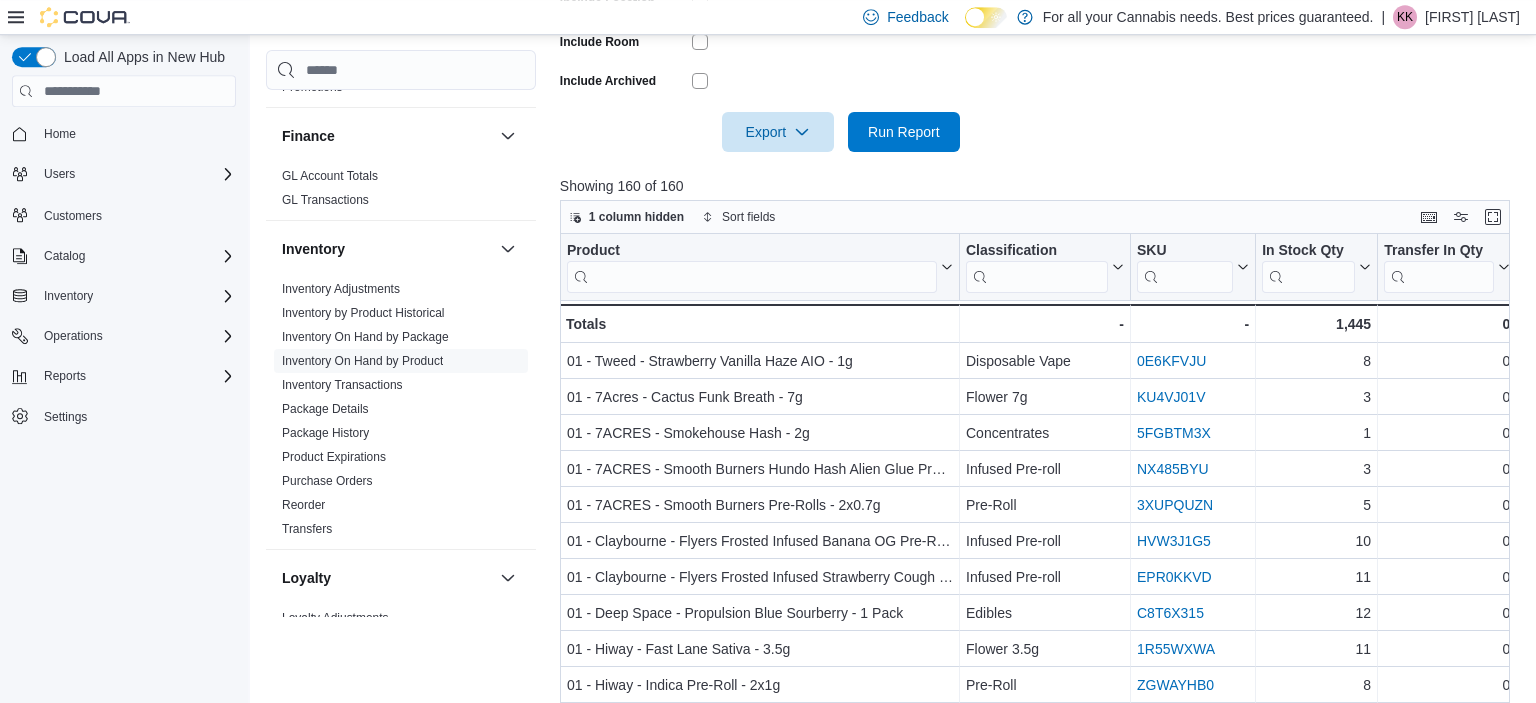 scroll, scrollTop: 851, scrollLeft: 0, axis: vertical 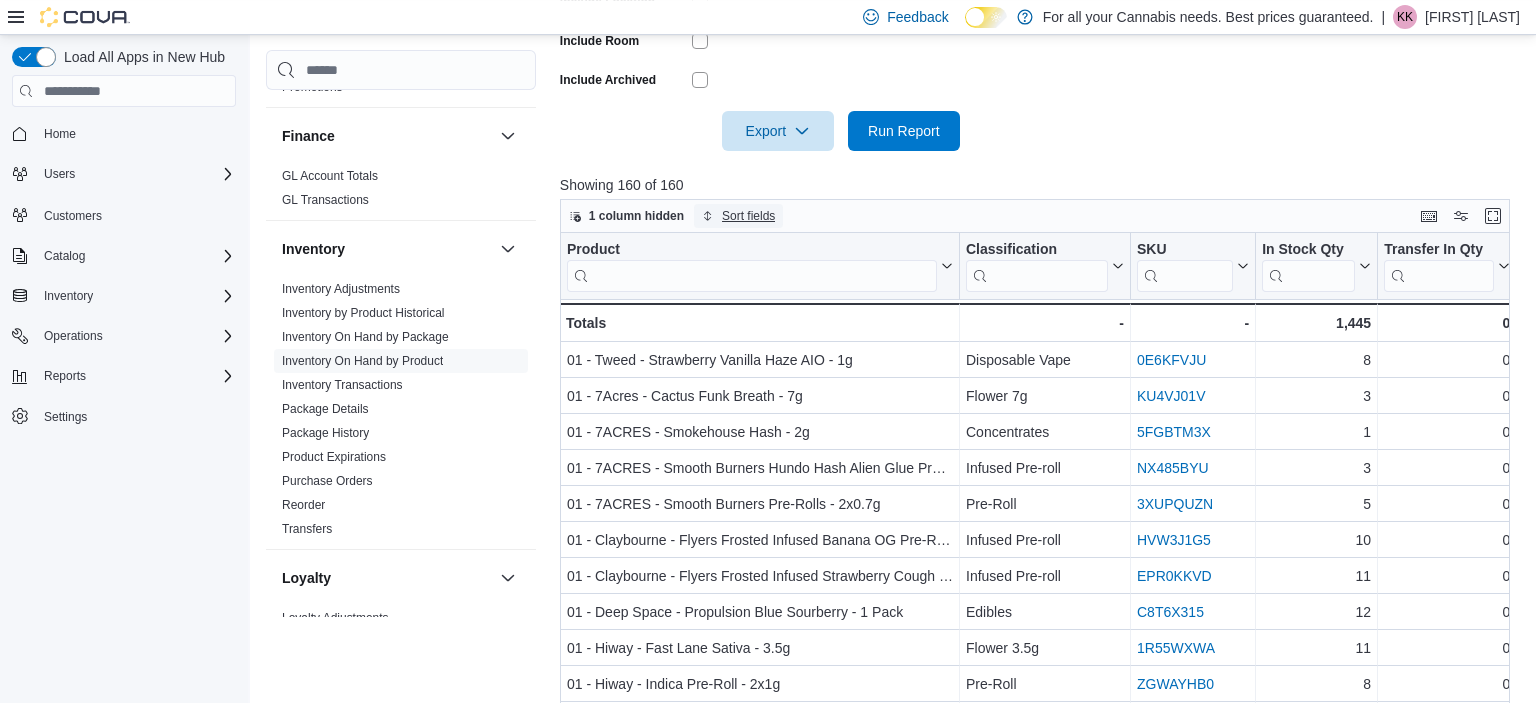 click on "Sort fields" at bounding box center (748, 216) 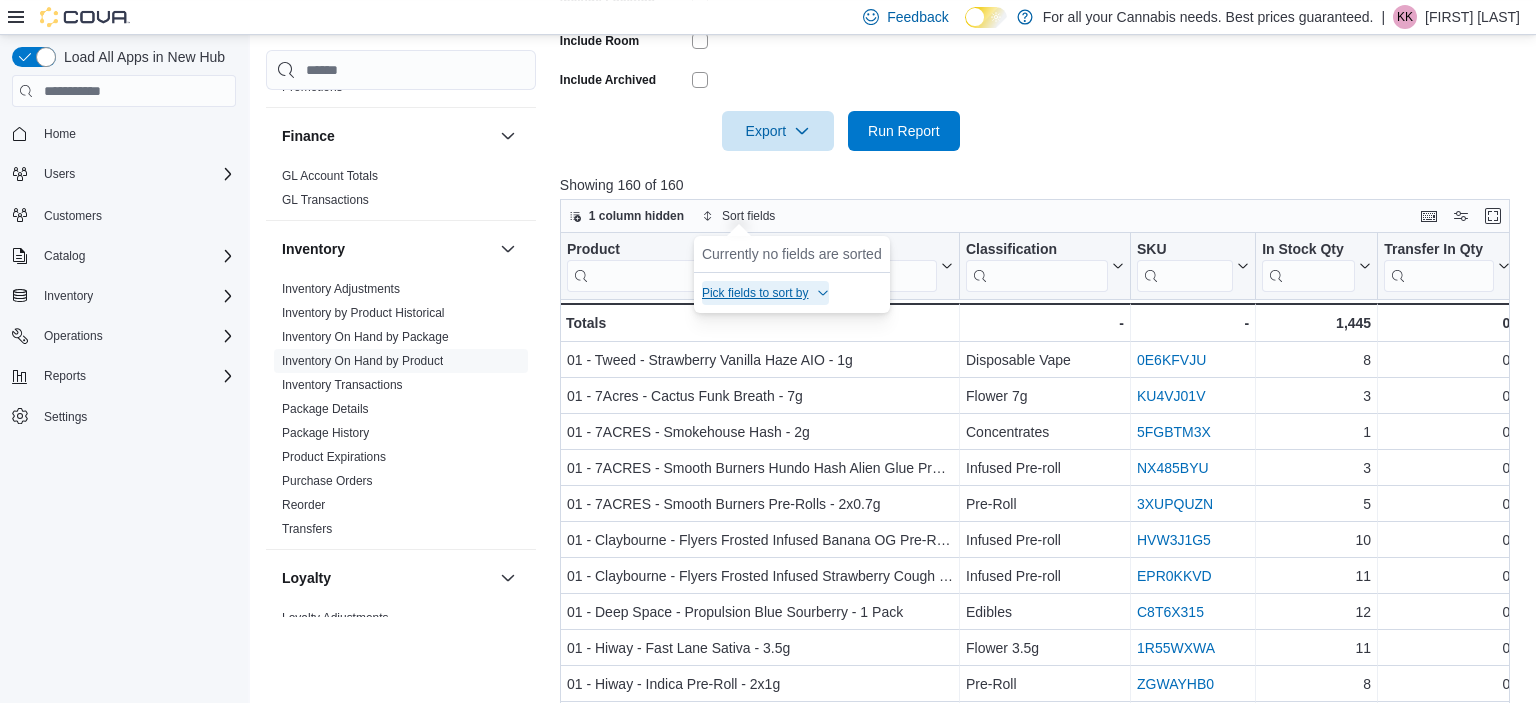 click on "Pick fields to sort by" at bounding box center (755, 293) 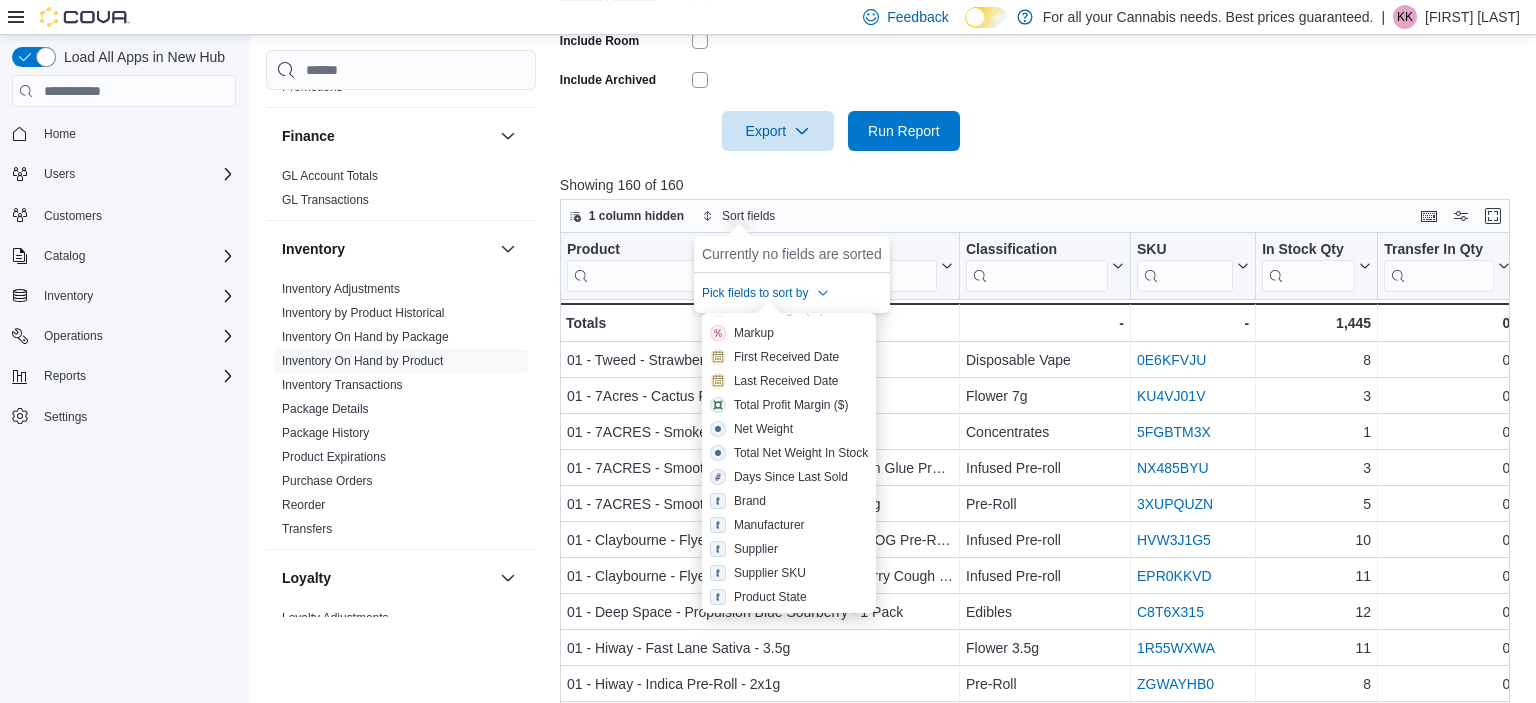 scroll, scrollTop: 0, scrollLeft: 0, axis: both 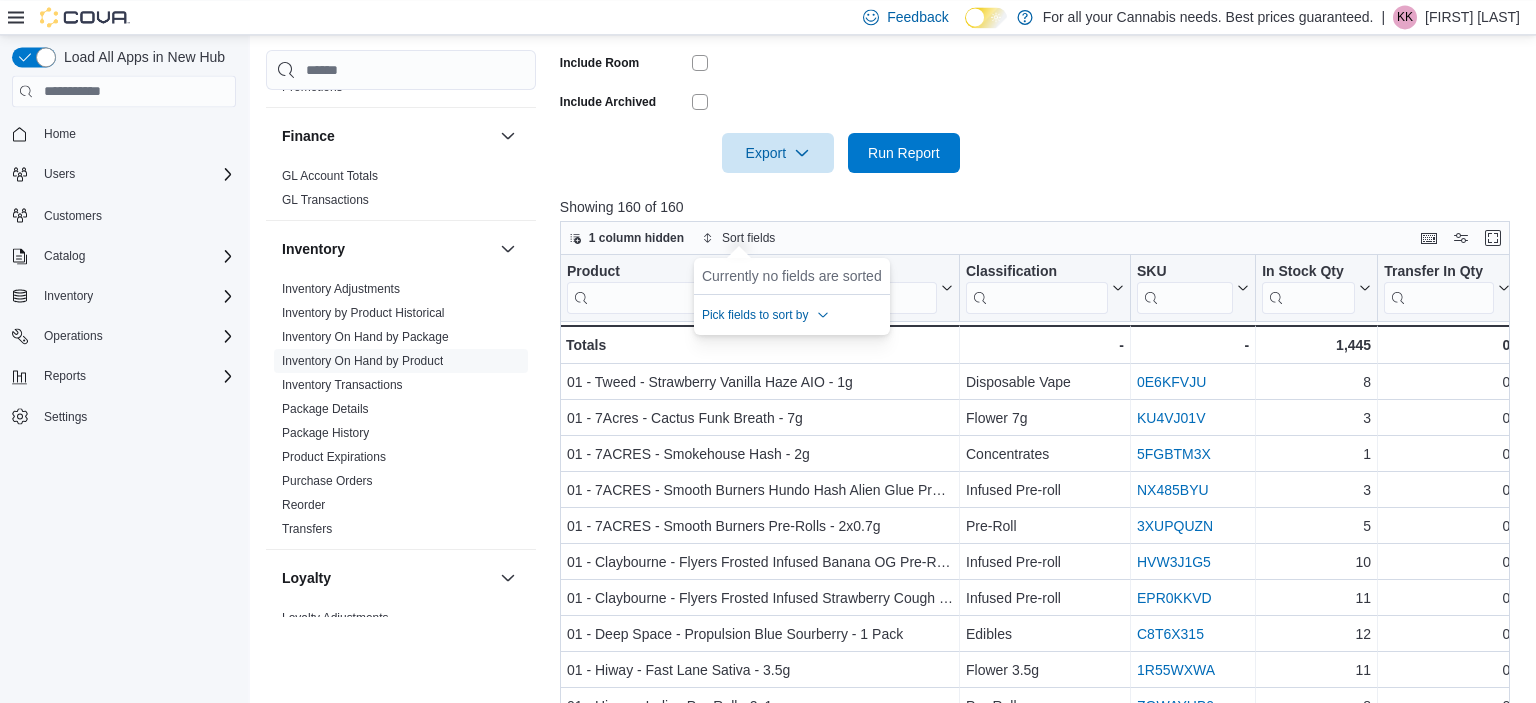 click on "1 column hidden Sort fields" at bounding box center (1035, 238) 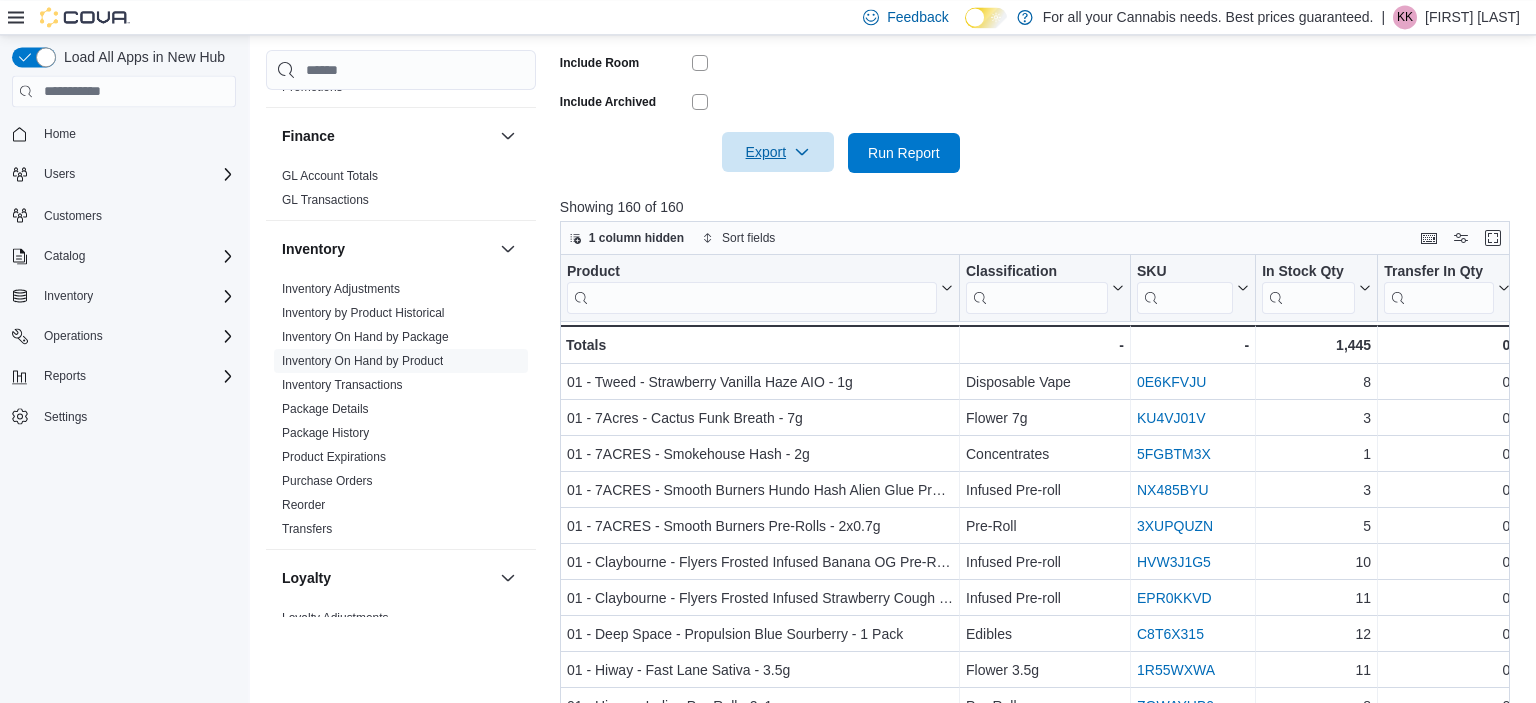 click on "Export" at bounding box center [778, 152] 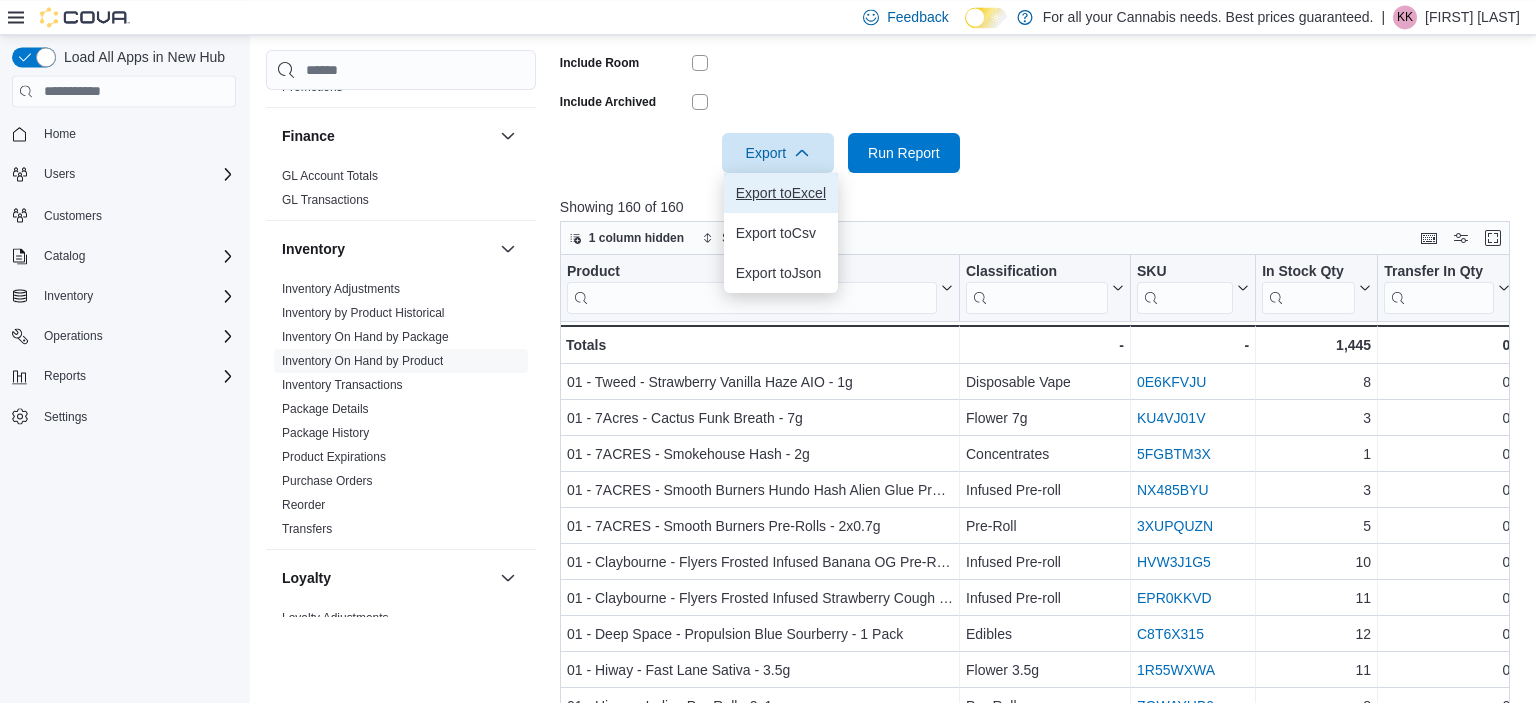 click on "Export to  Excel" at bounding box center (781, 193) 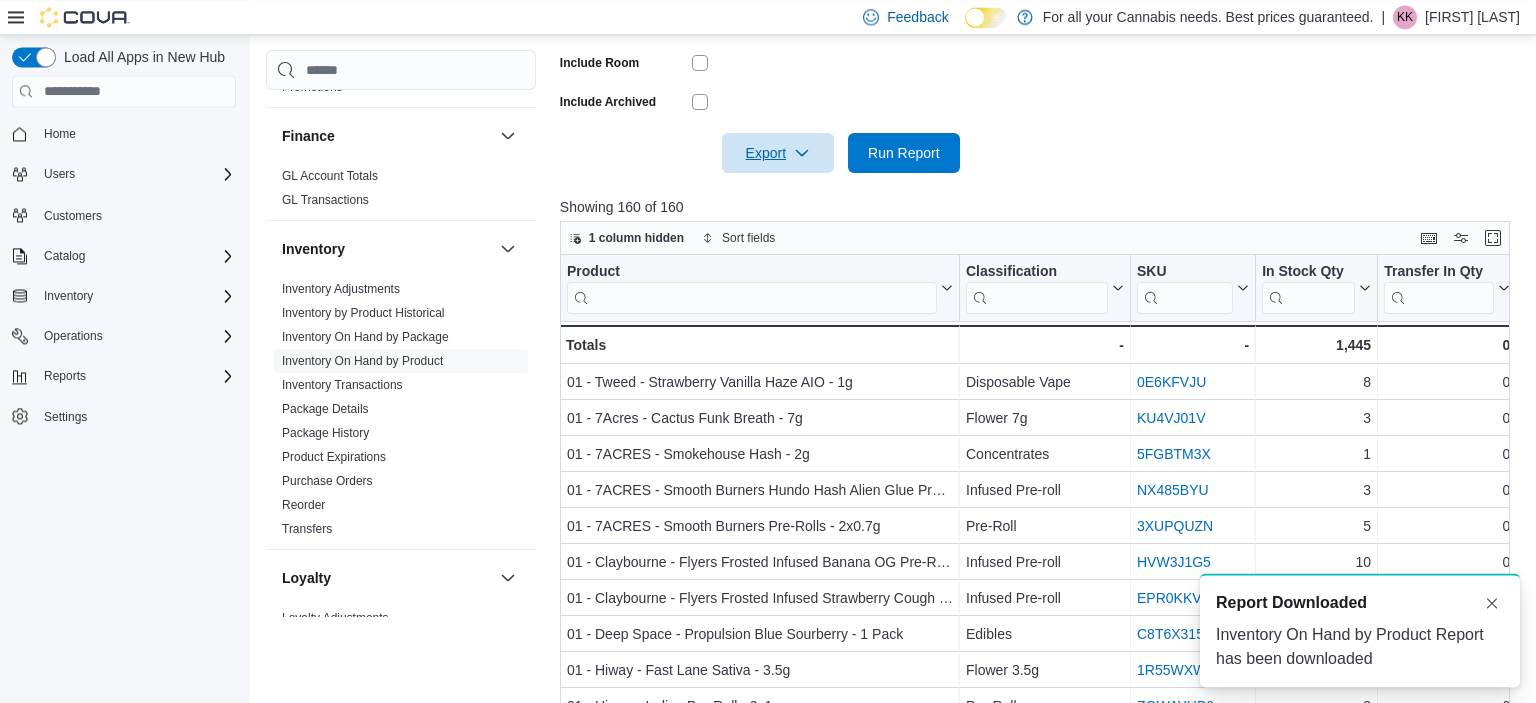scroll, scrollTop: 0, scrollLeft: 0, axis: both 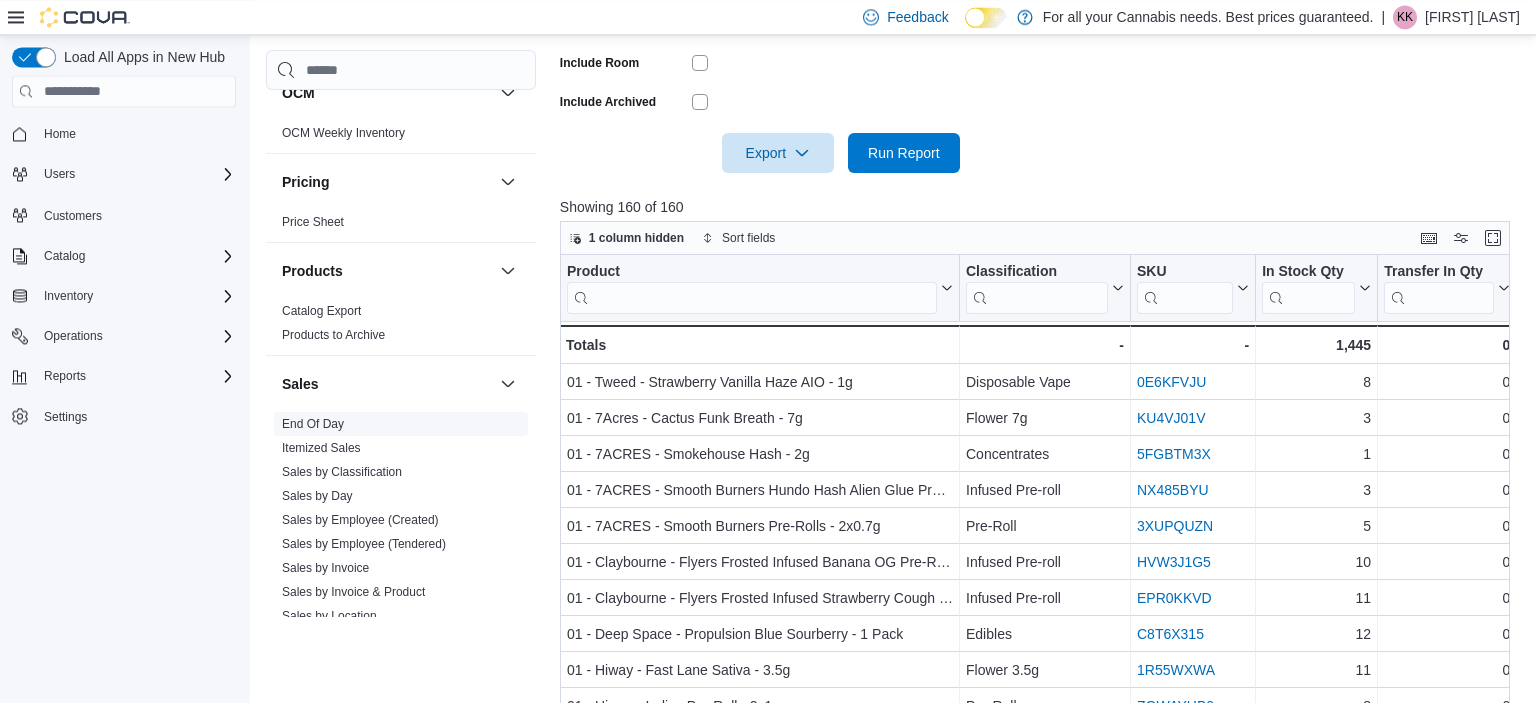 click on "End Of Day" at bounding box center (313, 424) 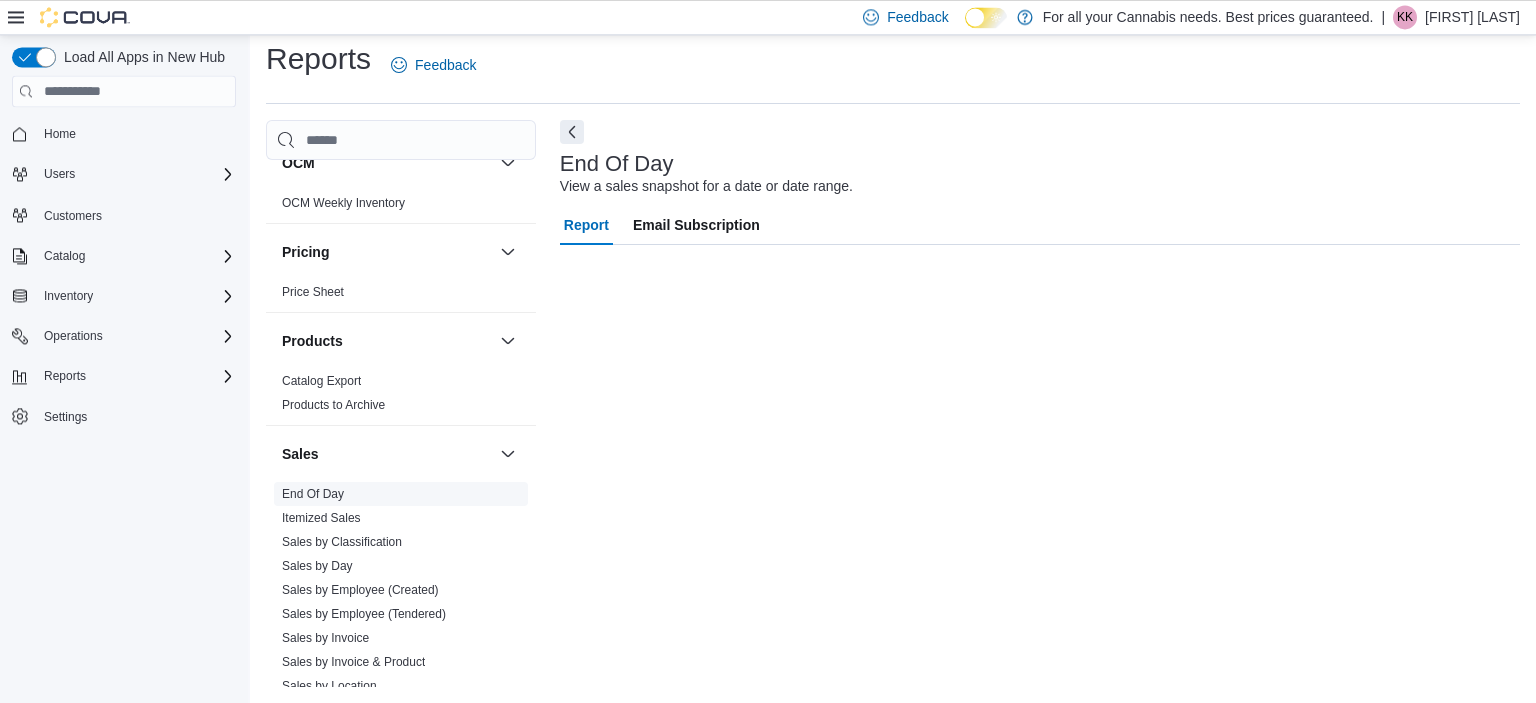 scroll, scrollTop: 12, scrollLeft: 0, axis: vertical 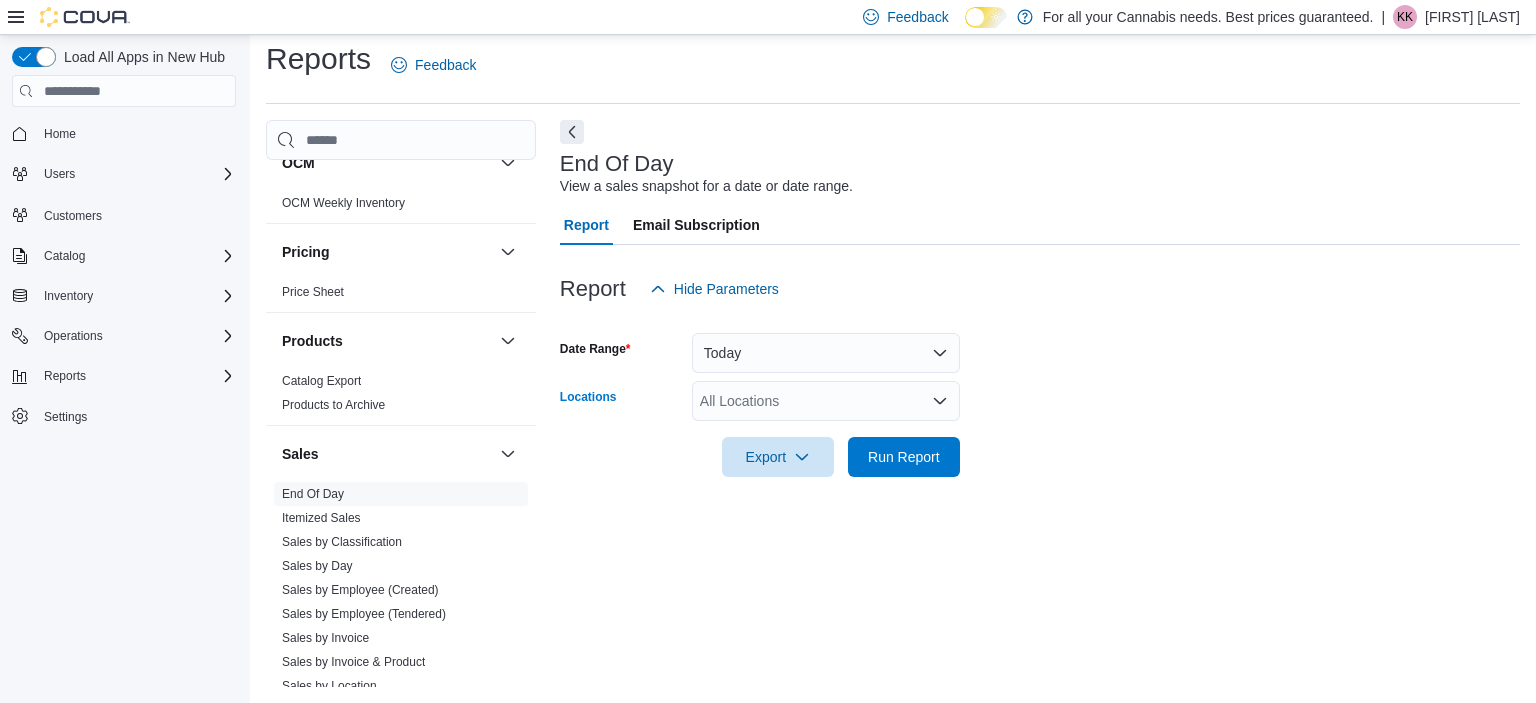 click on "All Locations" at bounding box center [826, 401] 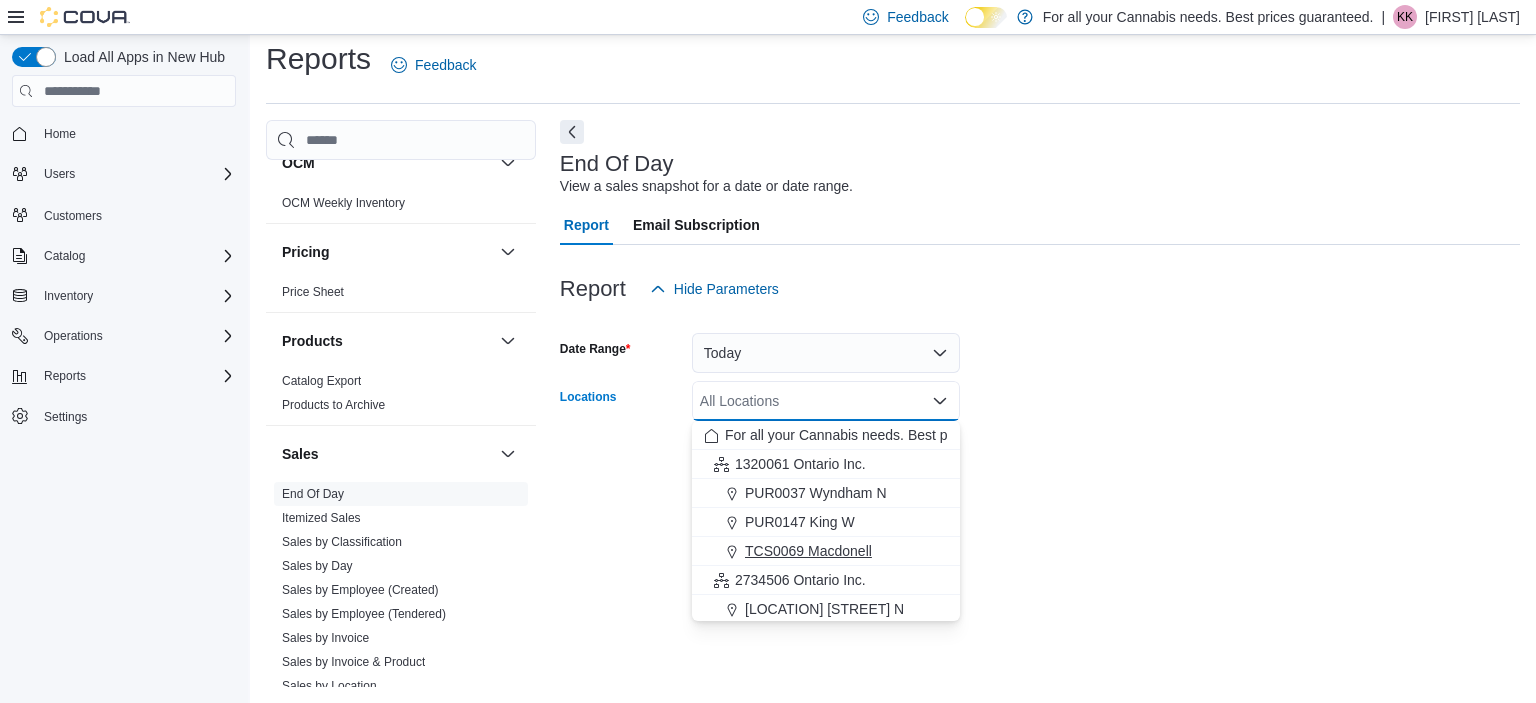 scroll, scrollTop: 264, scrollLeft: 0, axis: vertical 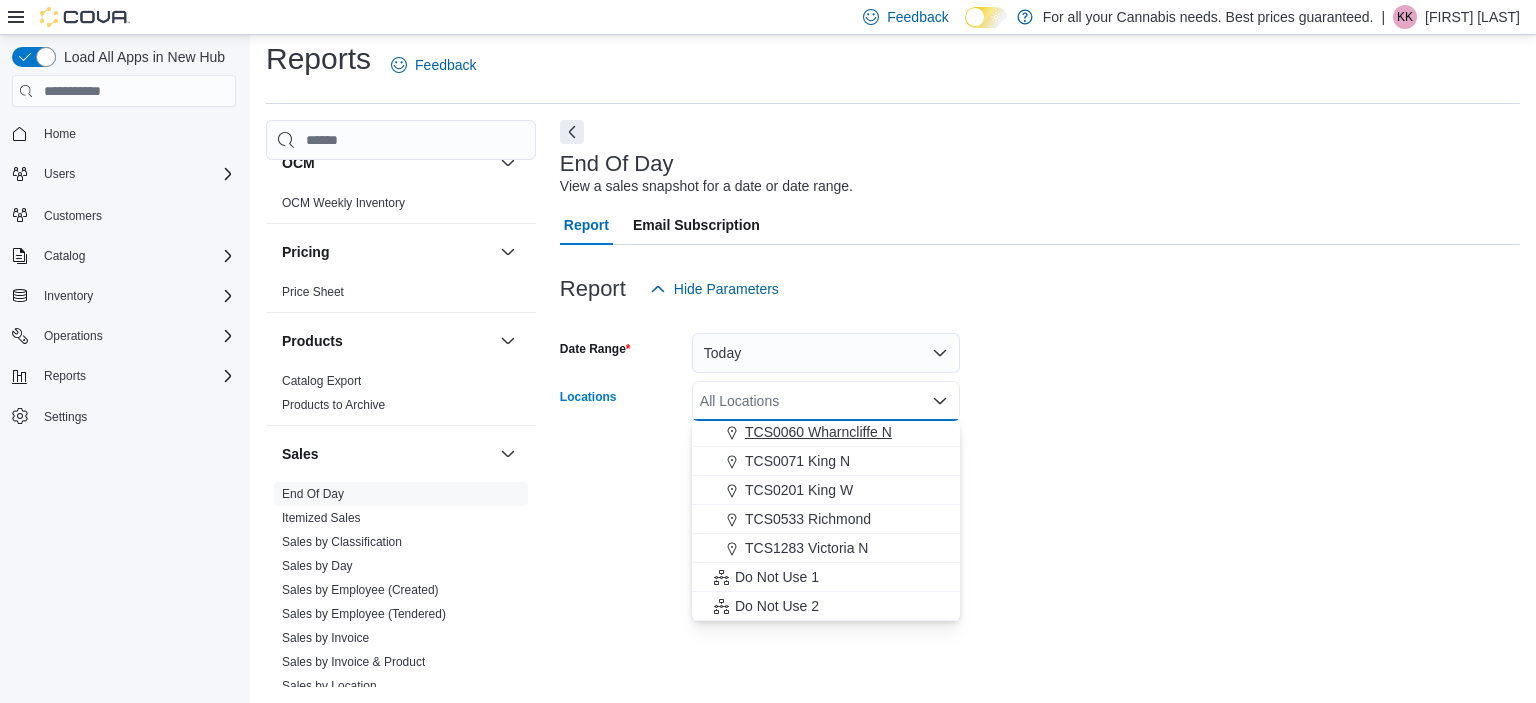 click on "TCS0060 Wharncliffe N" at bounding box center [818, 432] 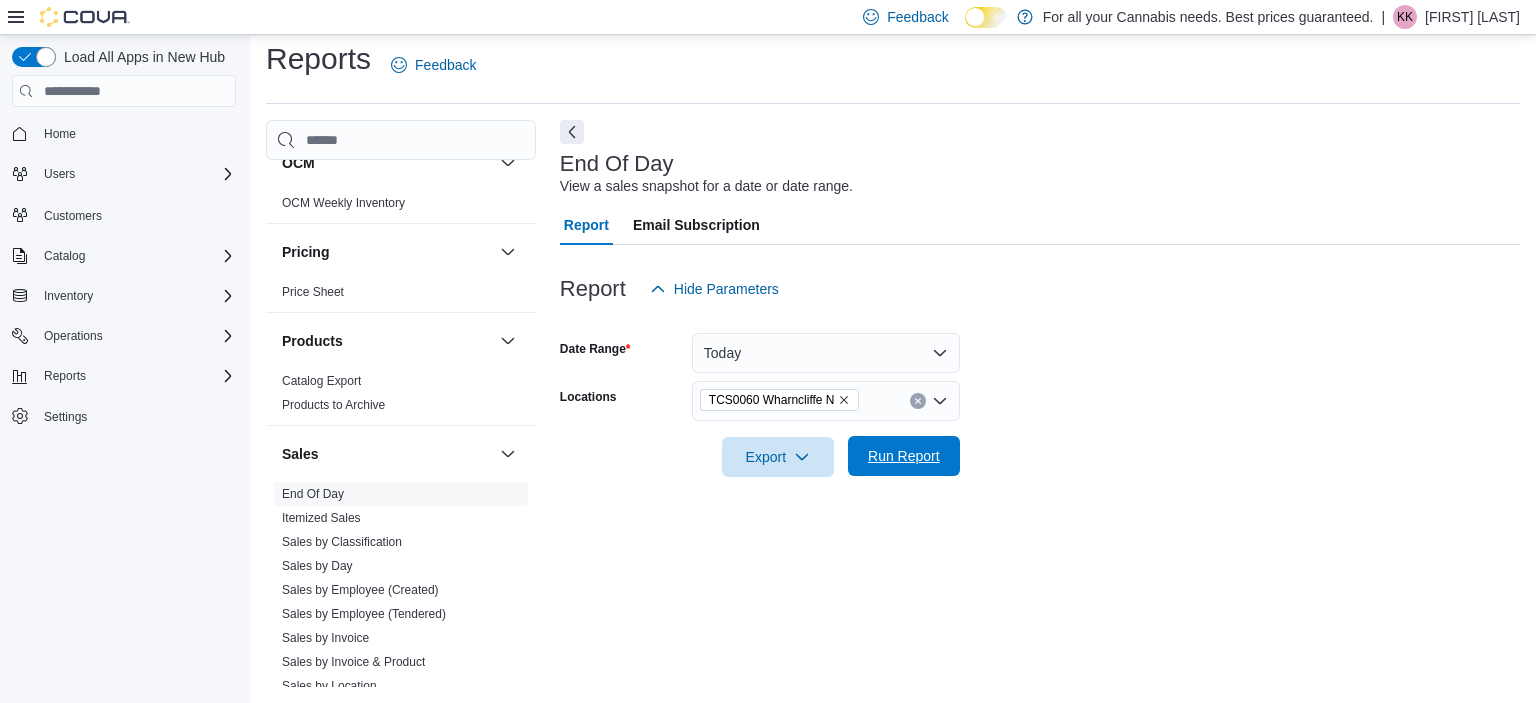 drag, startPoint x: 1083, startPoint y: 433, endPoint x: 914, endPoint y: 451, distance: 169.95587 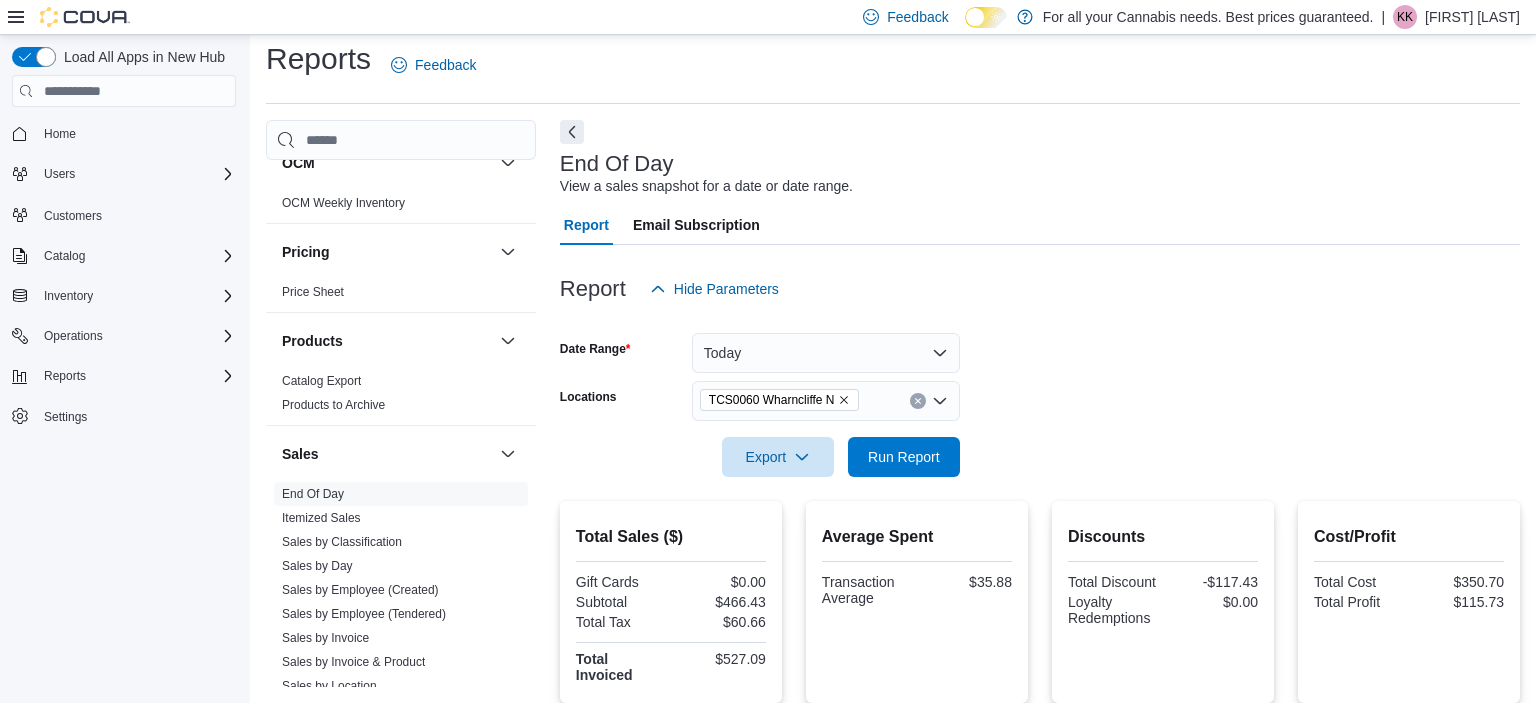 scroll, scrollTop: 399, scrollLeft: 0, axis: vertical 